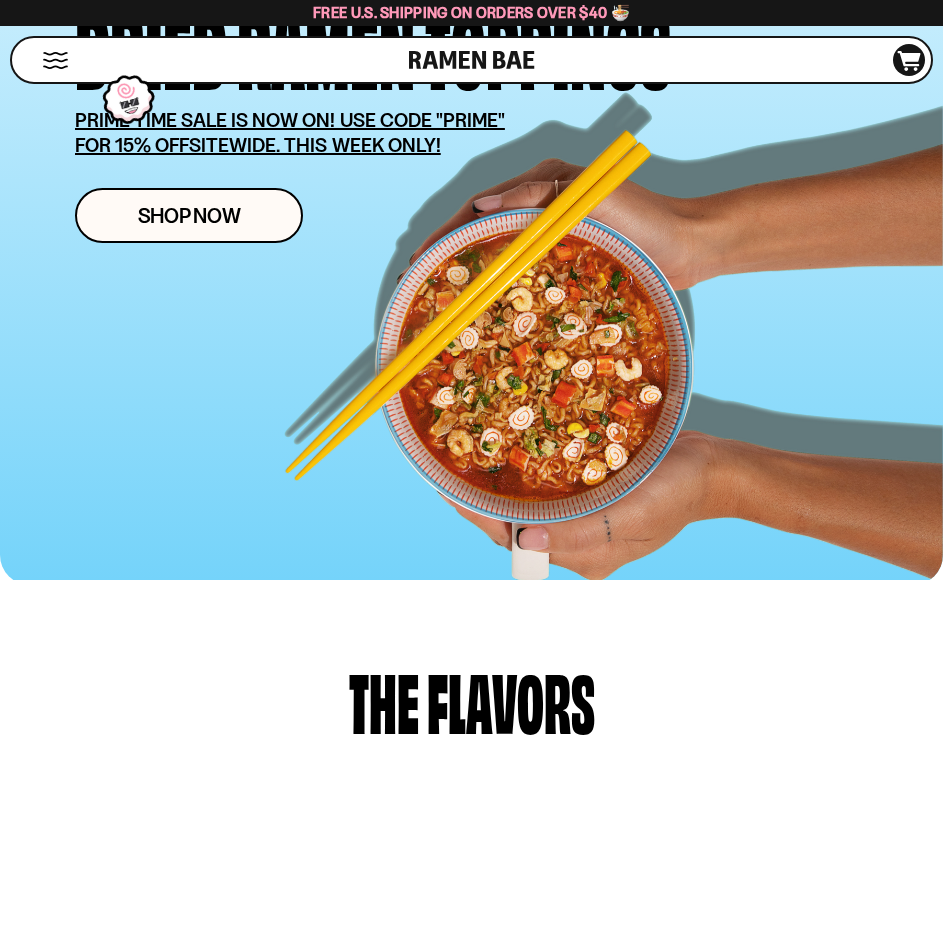 scroll, scrollTop: 400, scrollLeft: 0, axis: vertical 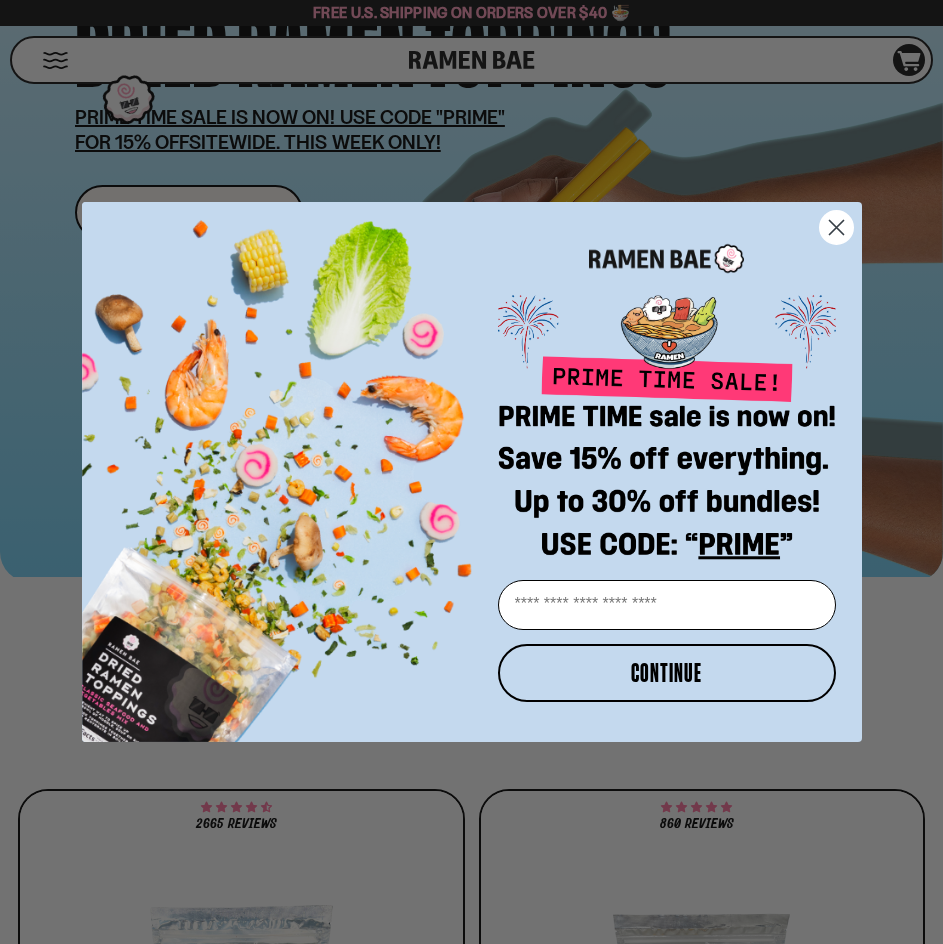 click on "Close dialog Email CONTINUE ******" at bounding box center (472, 472) 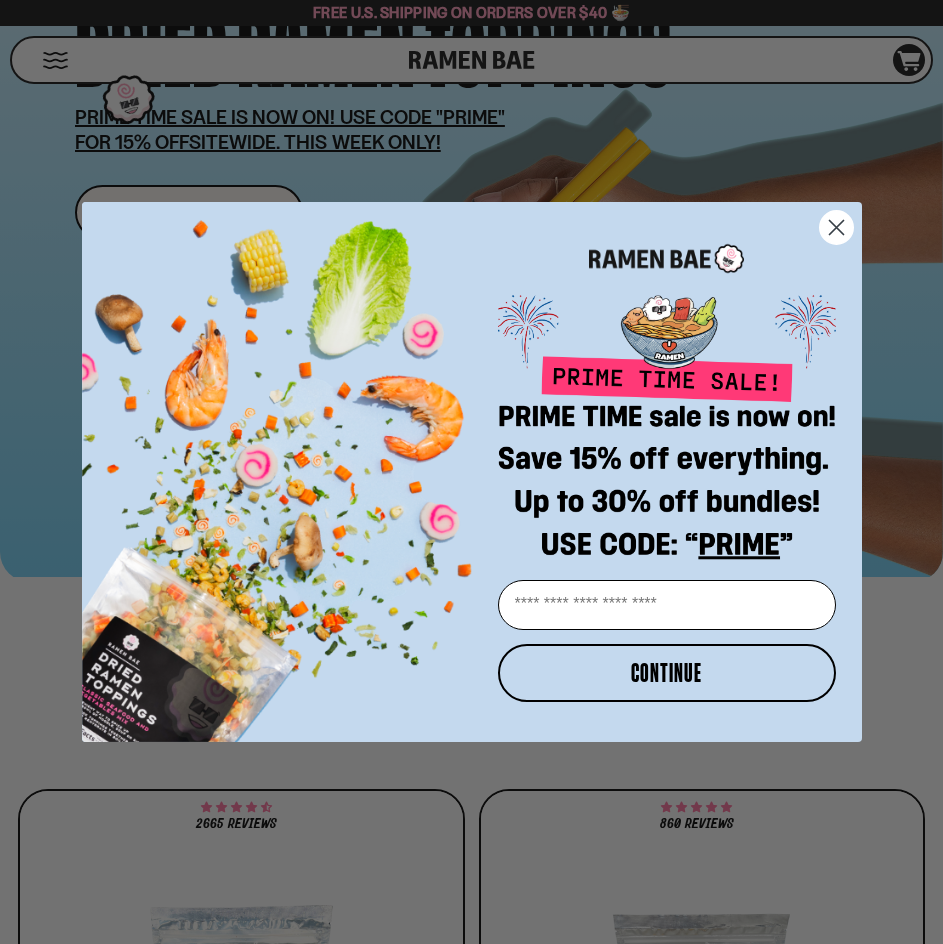 click 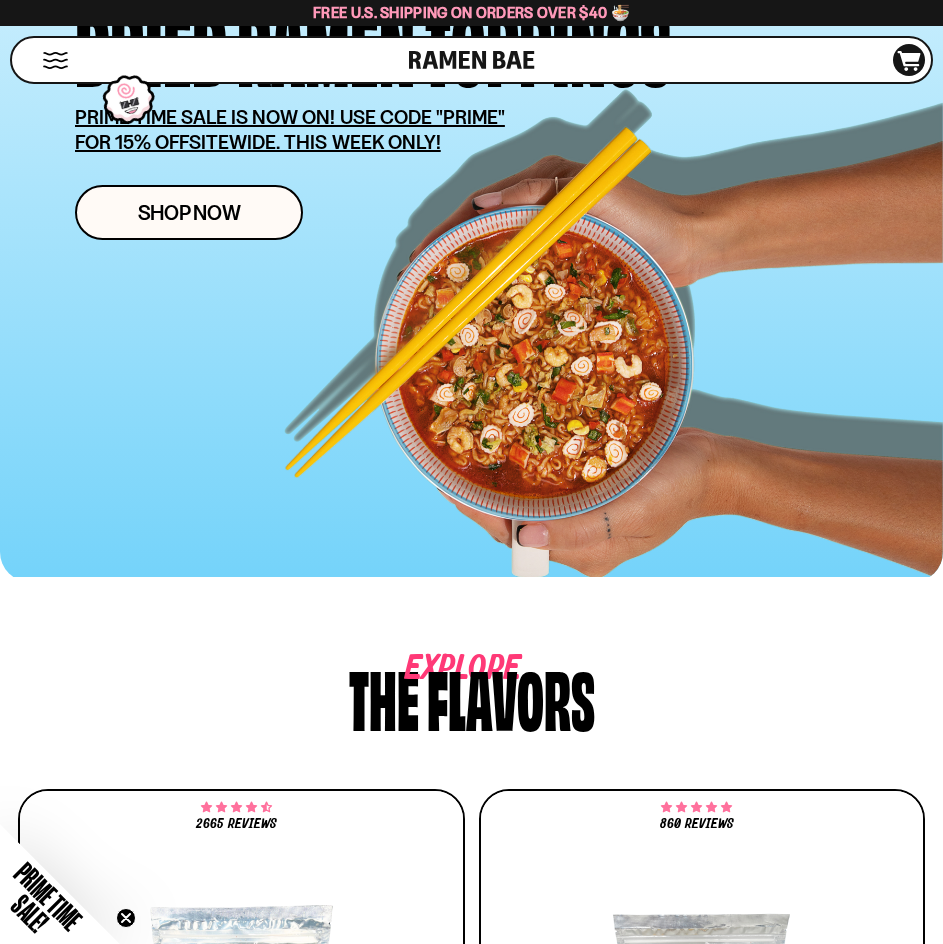 click on "19272+
Verified Reviews, Sold Out 7x!
Dried   Ramen   Toppings
PRIME TIME SALE IS NOW ON! USE CODE "PRIME" FOR 15% OFFSITEWIDE.  THIS WEEK ONLY!
Shop Now" at bounding box center (373, 103) 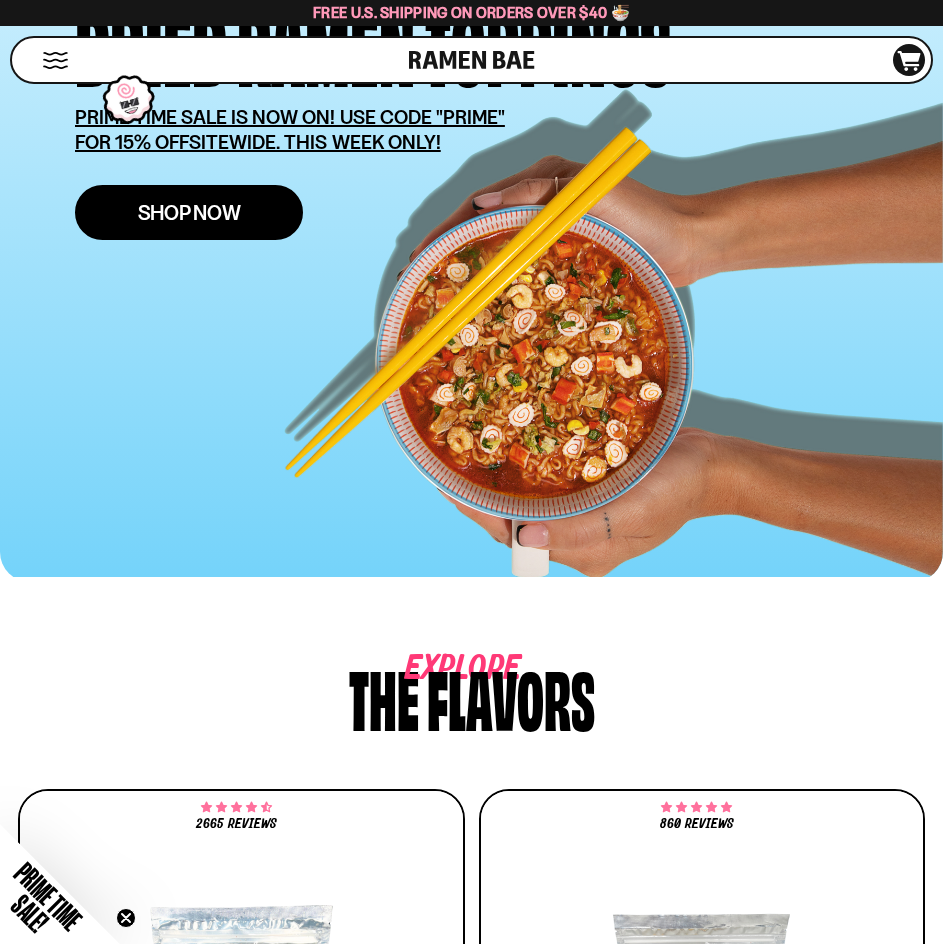 click on "Shop Now" at bounding box center (189, 212) 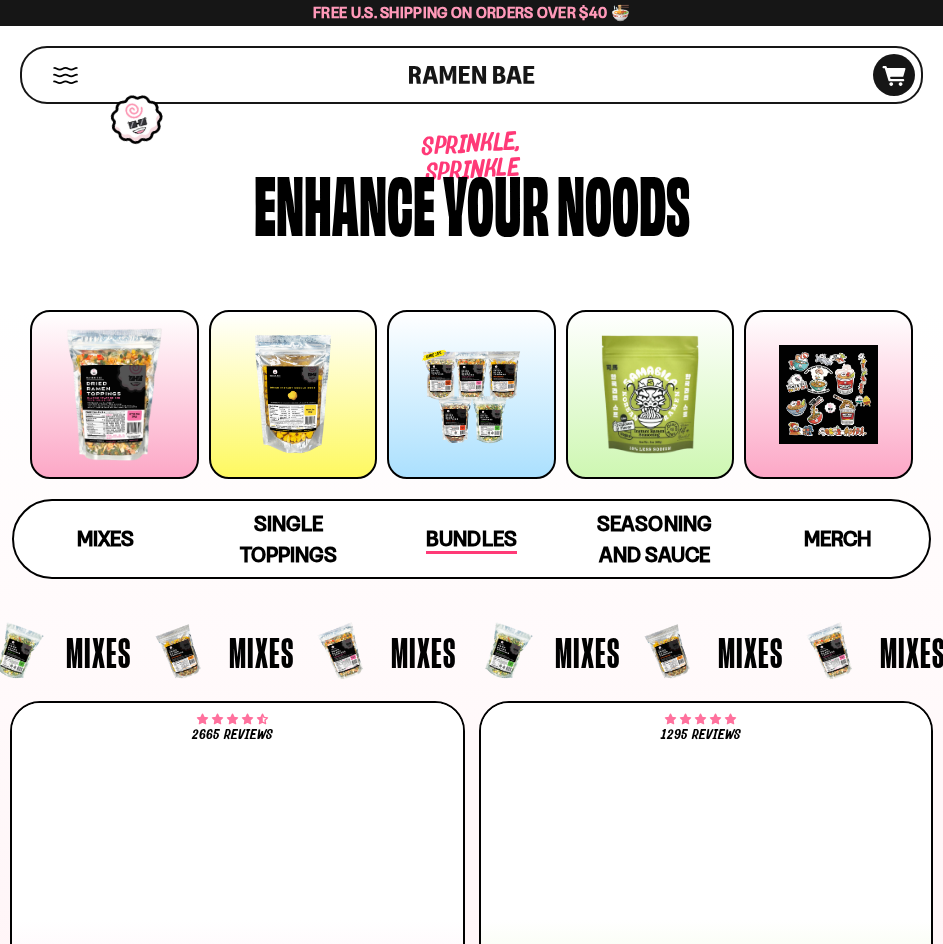 scroll, scrollTop: 0, scrollLeft: 0, axis: both 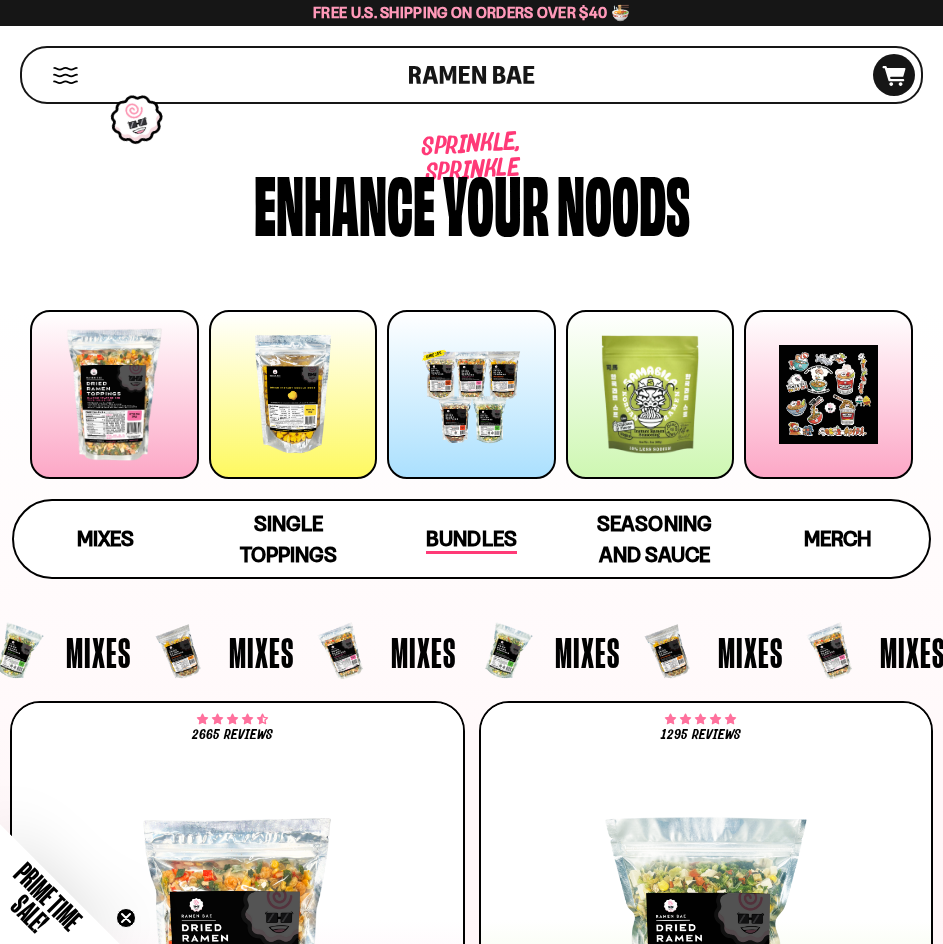 click on "Bundles" at bounding box center (471, 540) 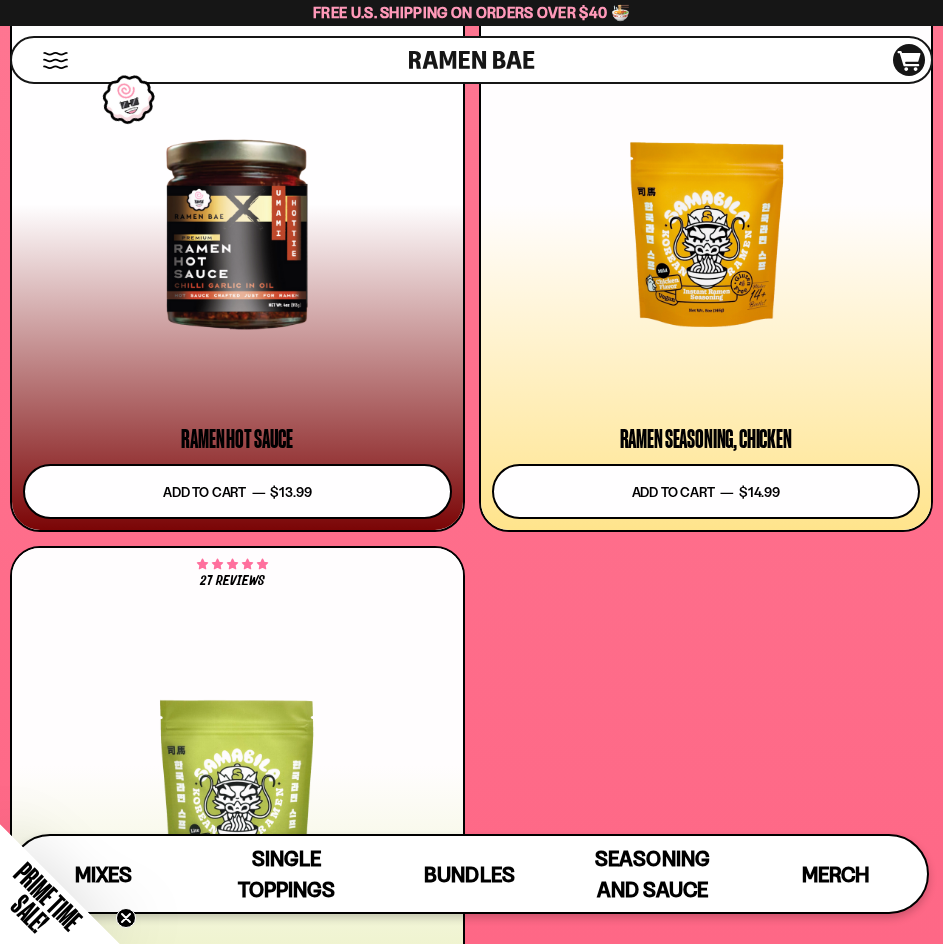 scroll, scrollTop: 9741, scrollLeft: 0, axis: vertical 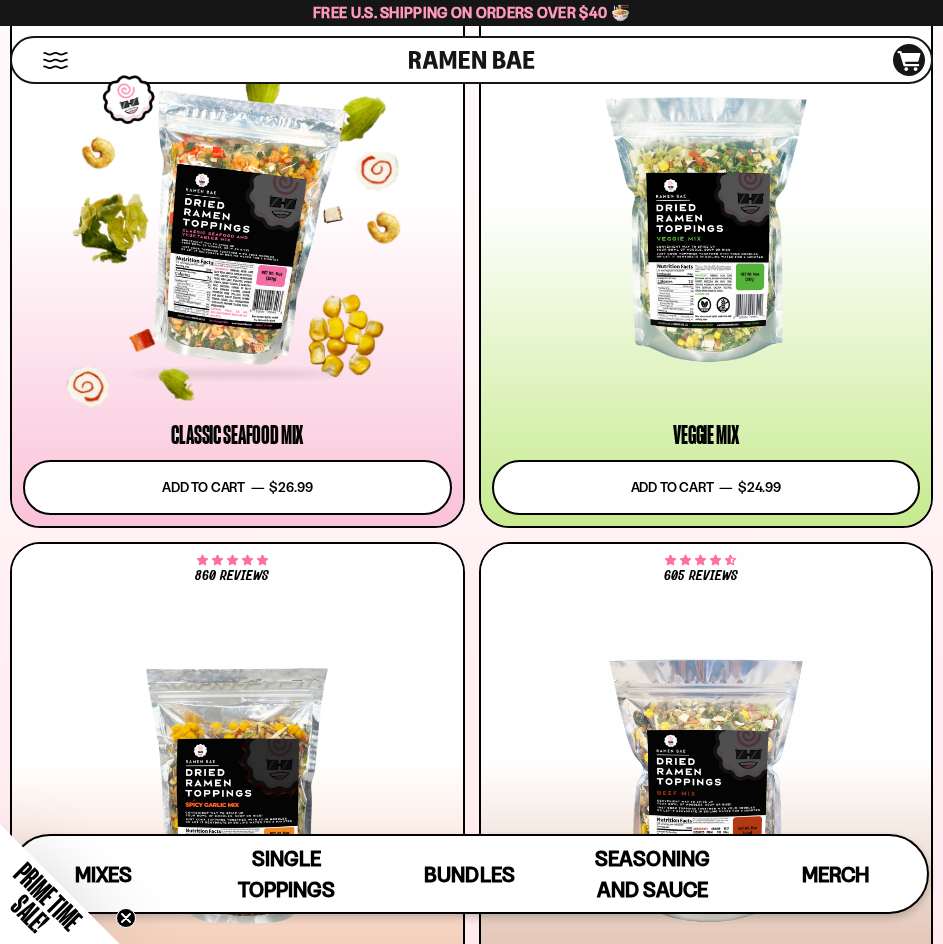 click at bounding box center (237, 230) 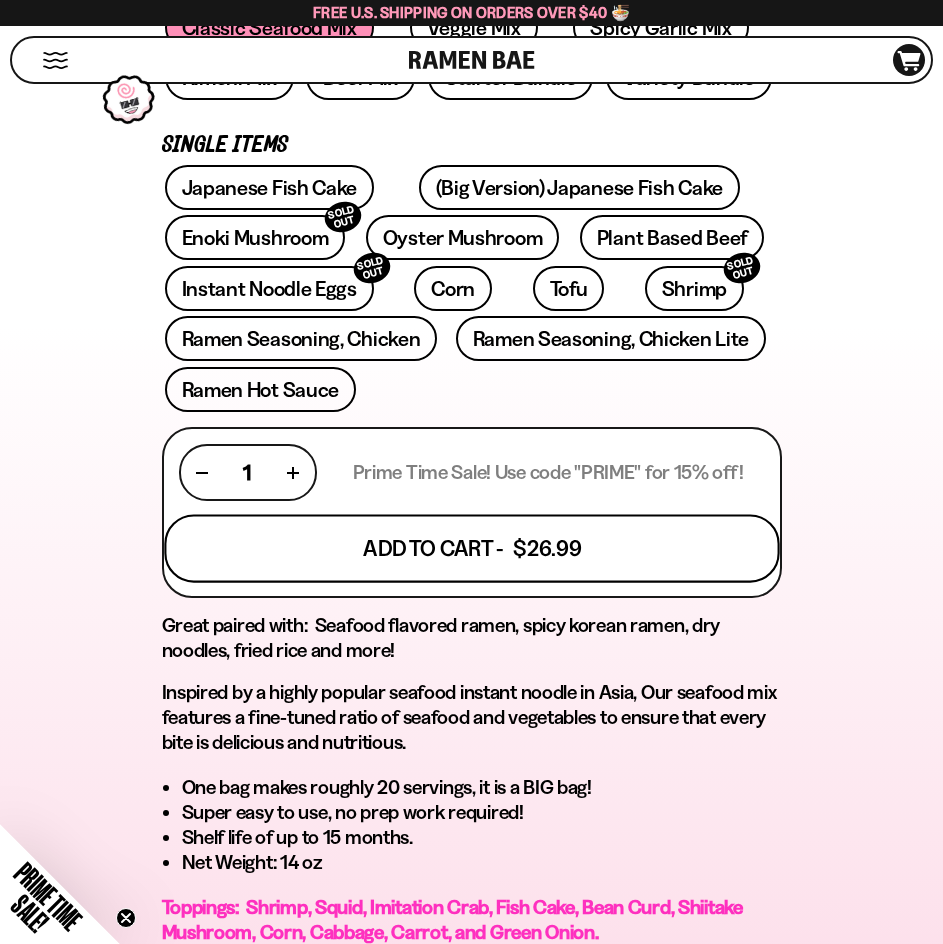 scroll, scrollTop: 900, scrollLeft: 0, axis: vertical 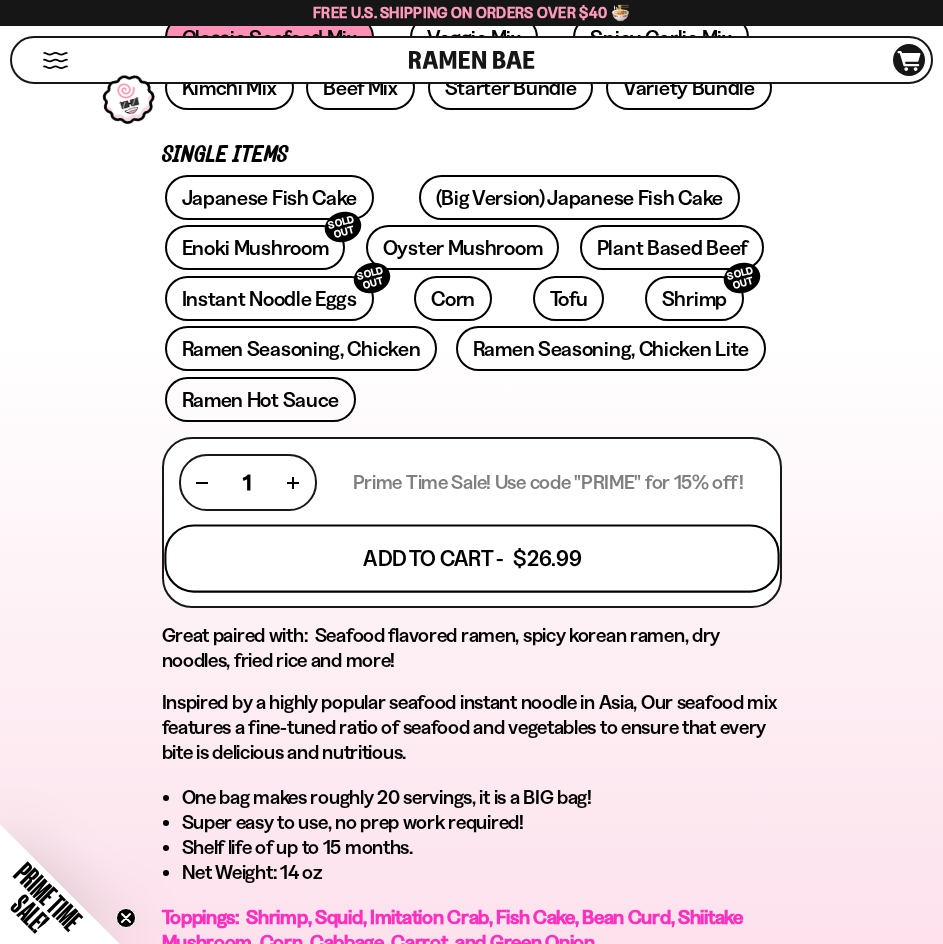 click on "Add To Cart -
$26.99" at bounding box center [471, 558] 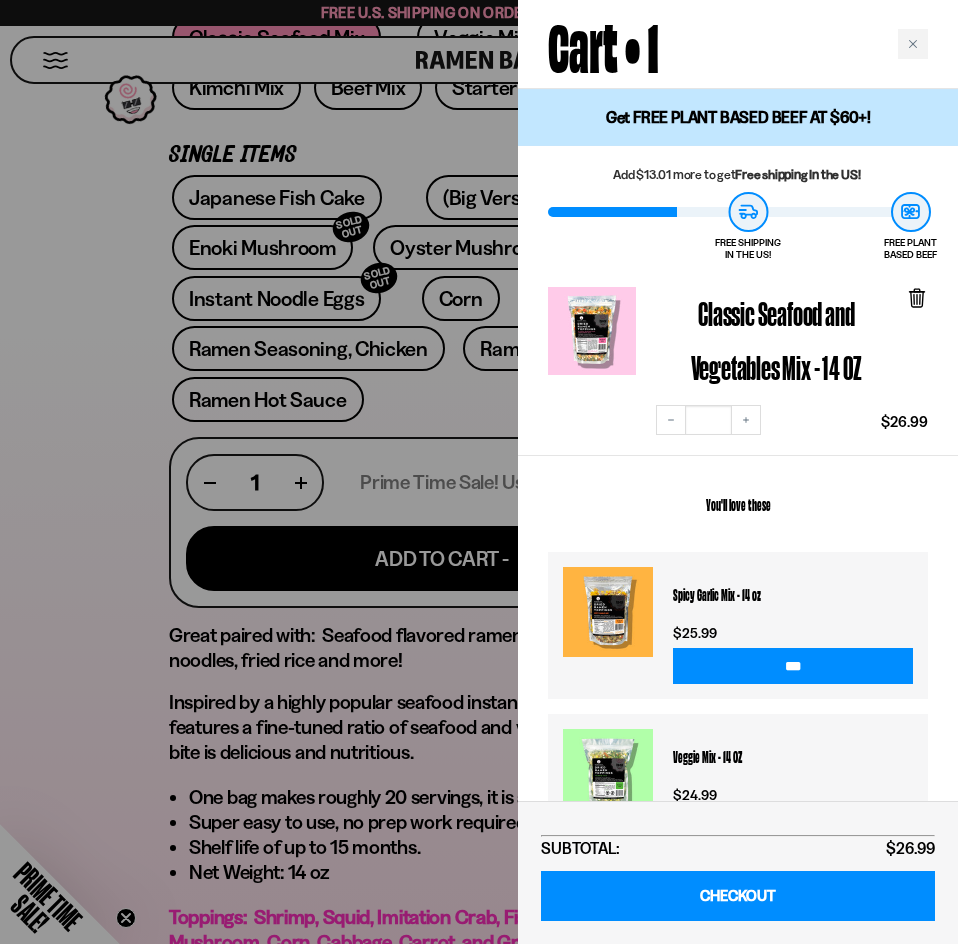 click at bounding box center [479, 472] 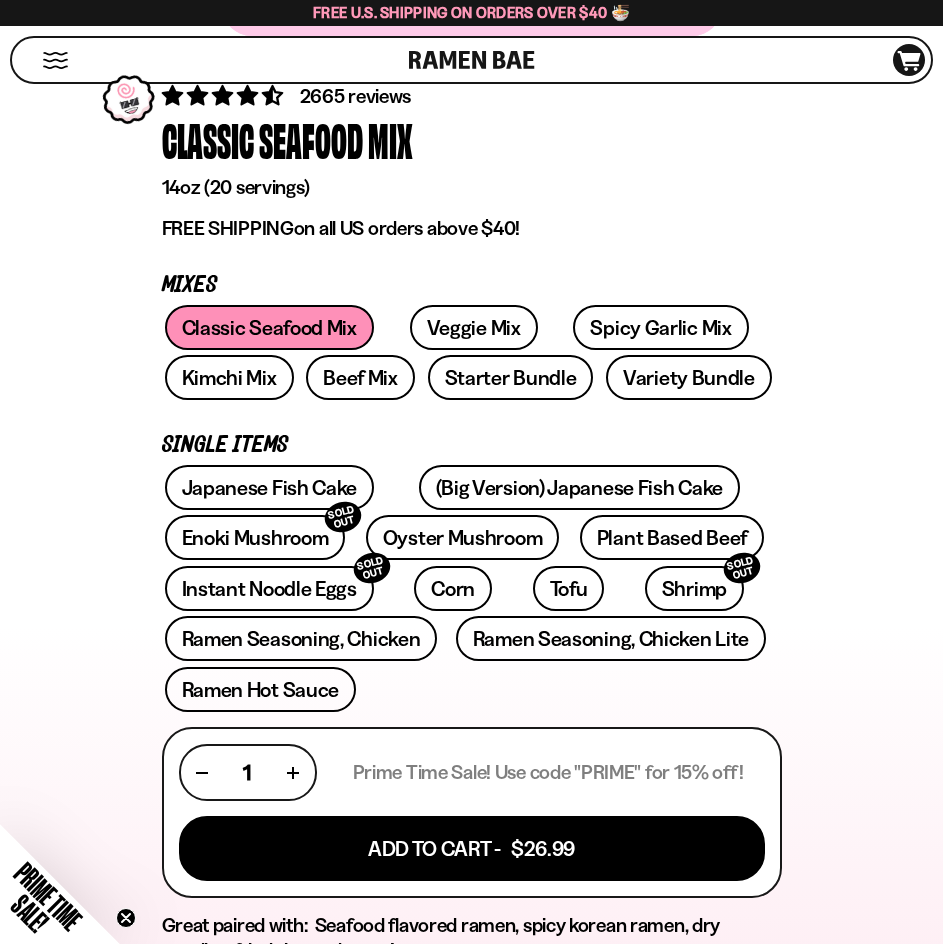 scroll, scrollTop: 600, scrollLeft: 0, axis: vertical 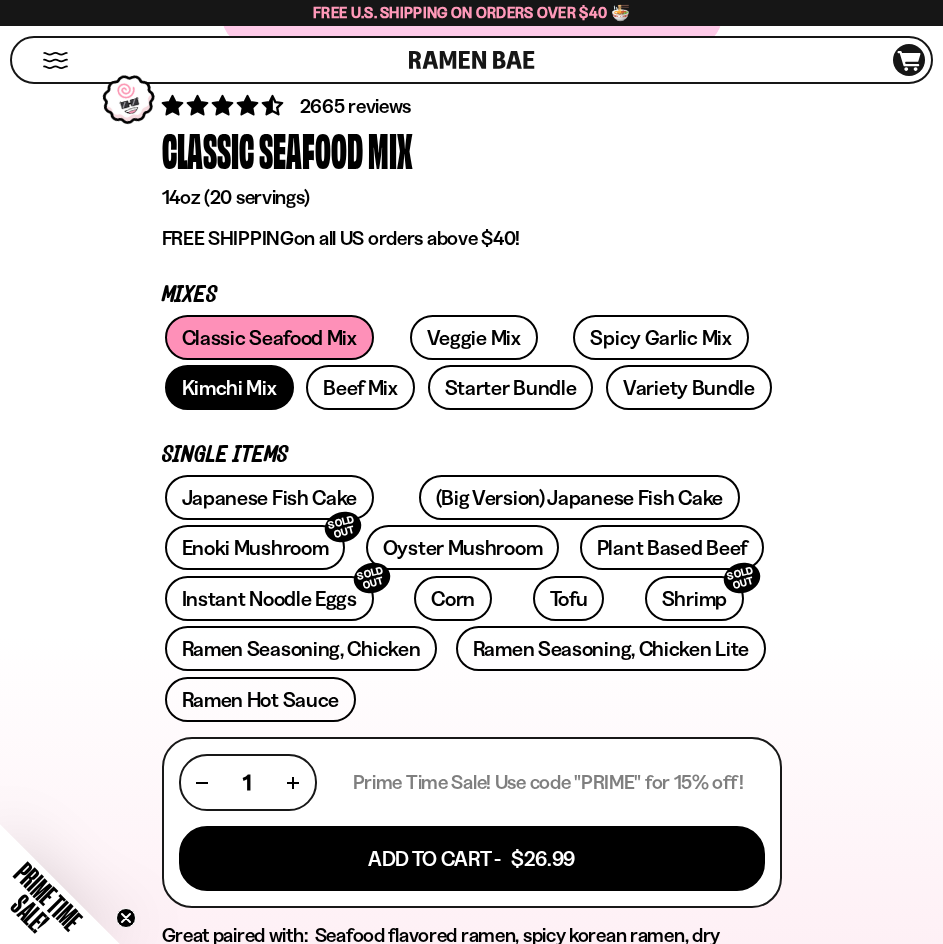 click on "Kimchi Mix" at bounding box center (229, 387) 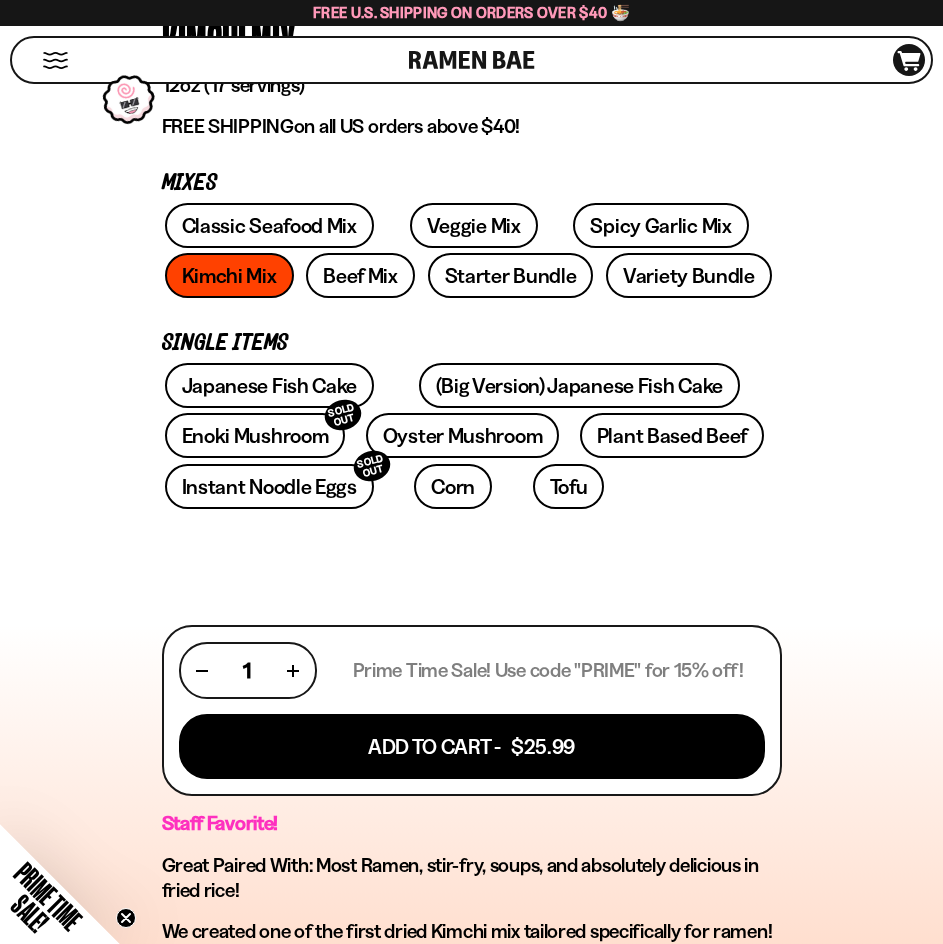 scroll, scrollTop: 700, scrollLeft: 0, axis: vertical 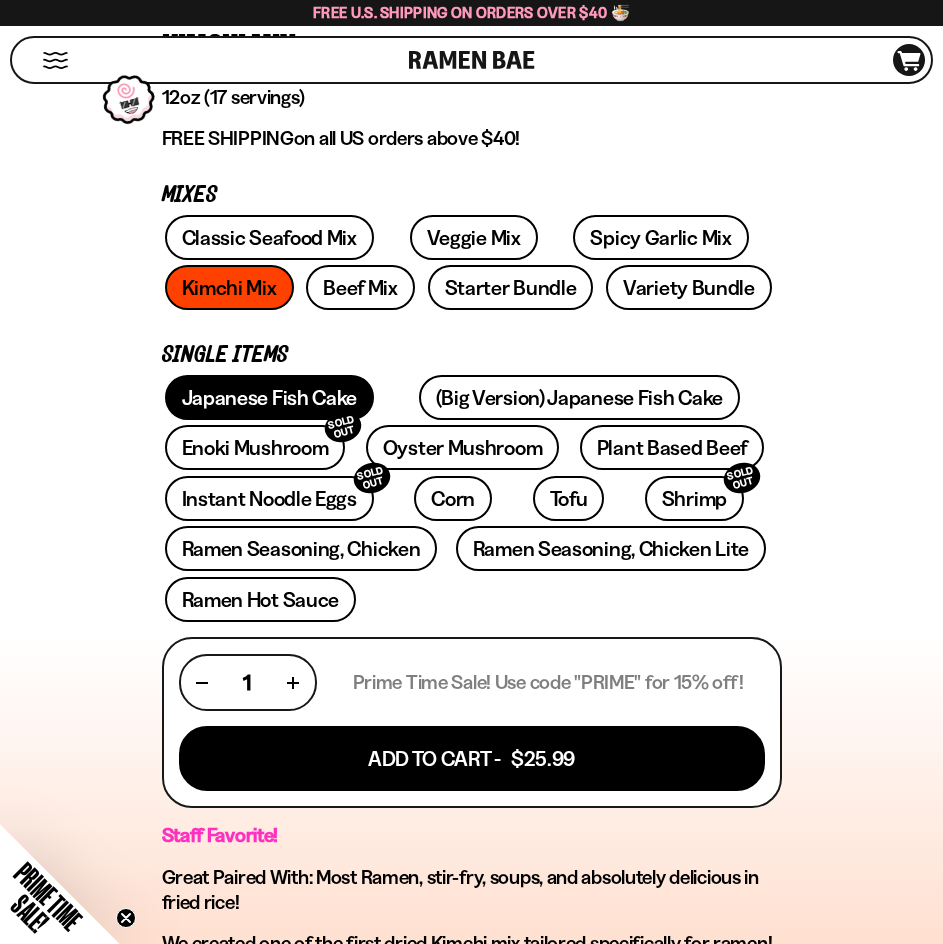 click on "Japanese Fish Cake" at bounding box center (270, 397) 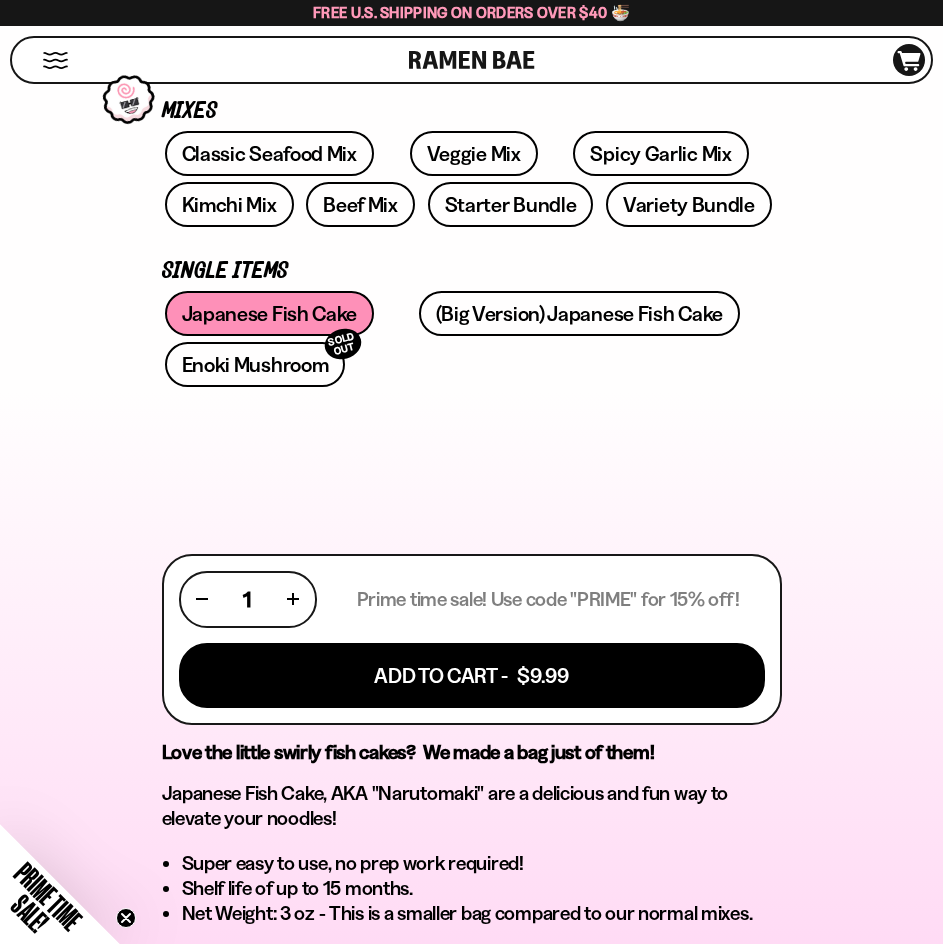 scroll, scrollTop: 800, scrollLeft: 0, axis: vertical 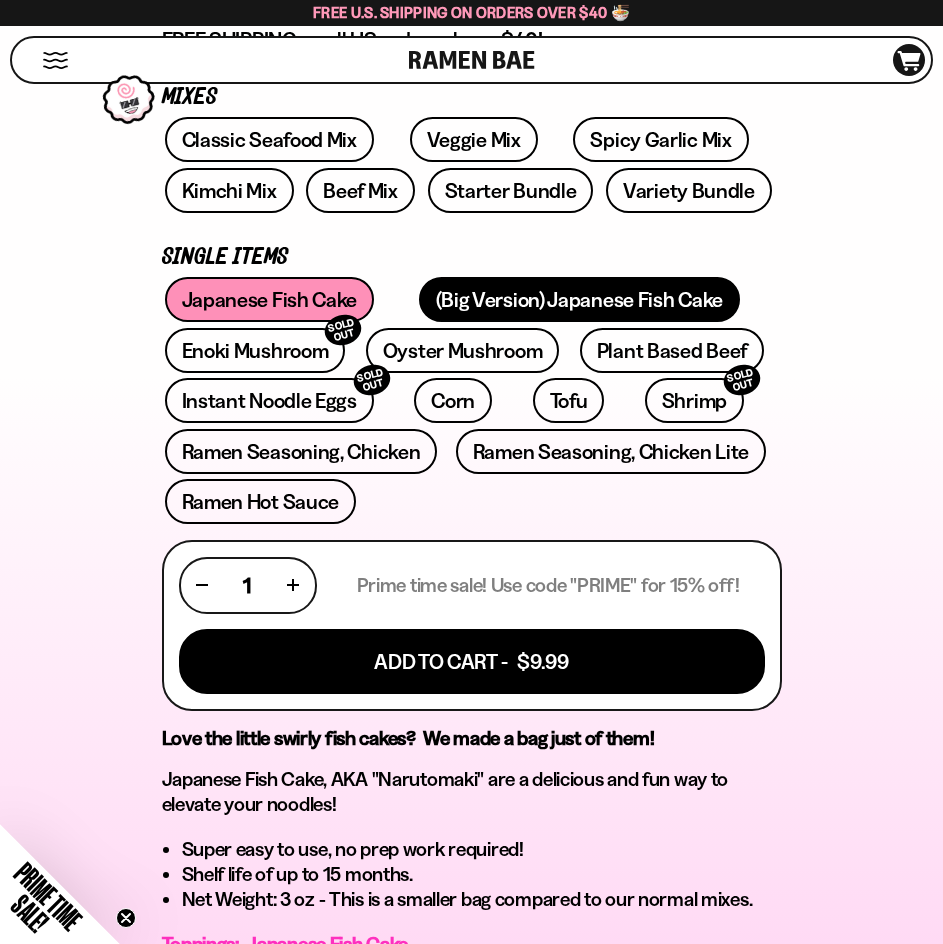 click on "(Big Version) Japanese Fish Cake" at bounding box center [579, 299] 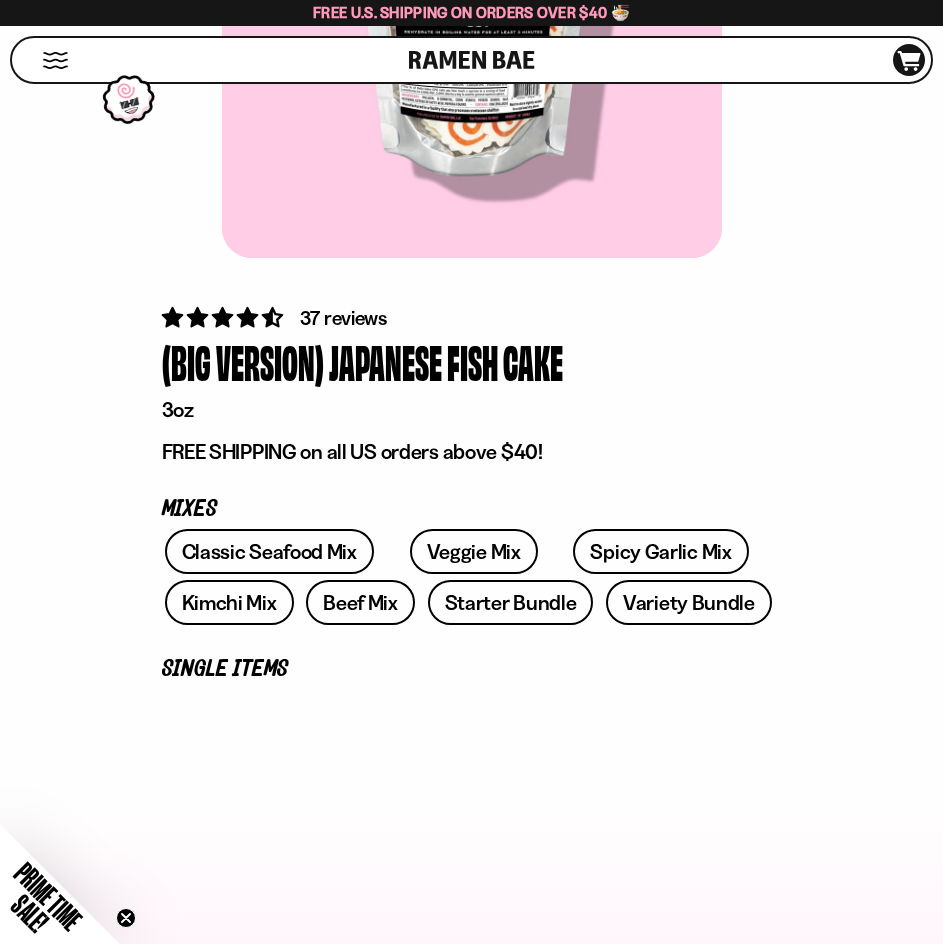 scroll, scrollTop: 400, scrollLeft: 0, axis: vertical 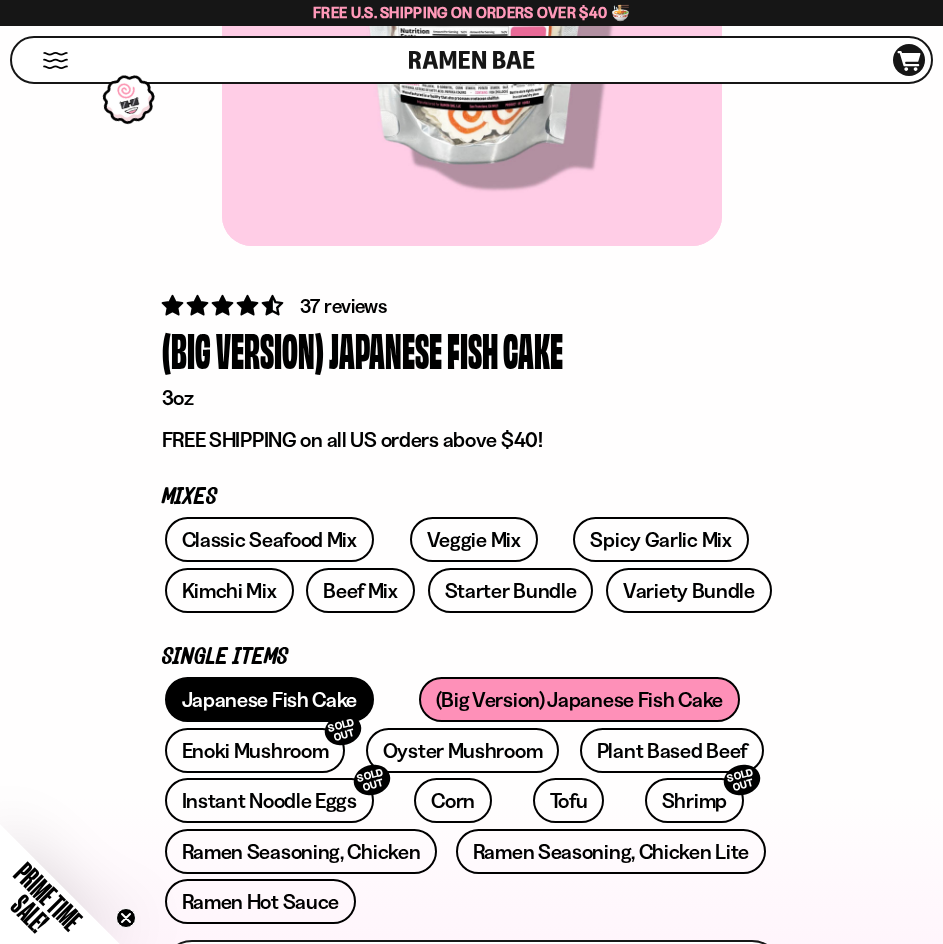 click on "Japanese Fish Cake" at bounding box center (270, 699) 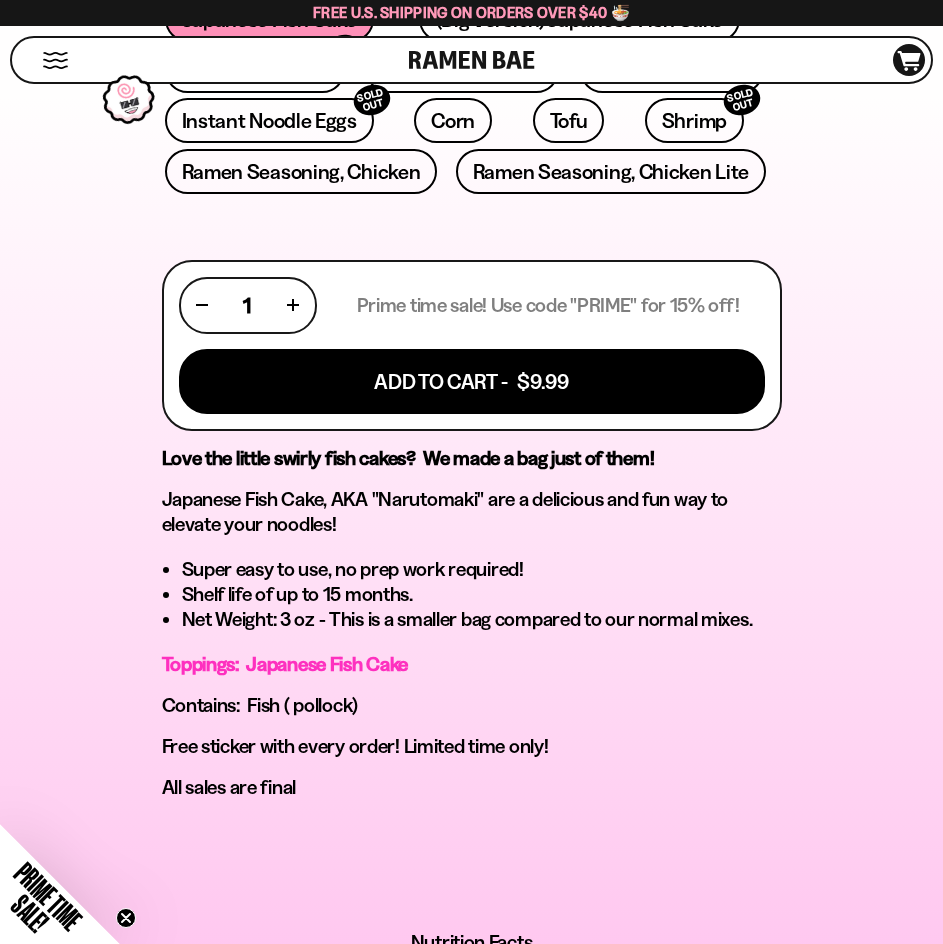 scroll, scrollTop: 1100, scrollLeft: 0, axis: vertical 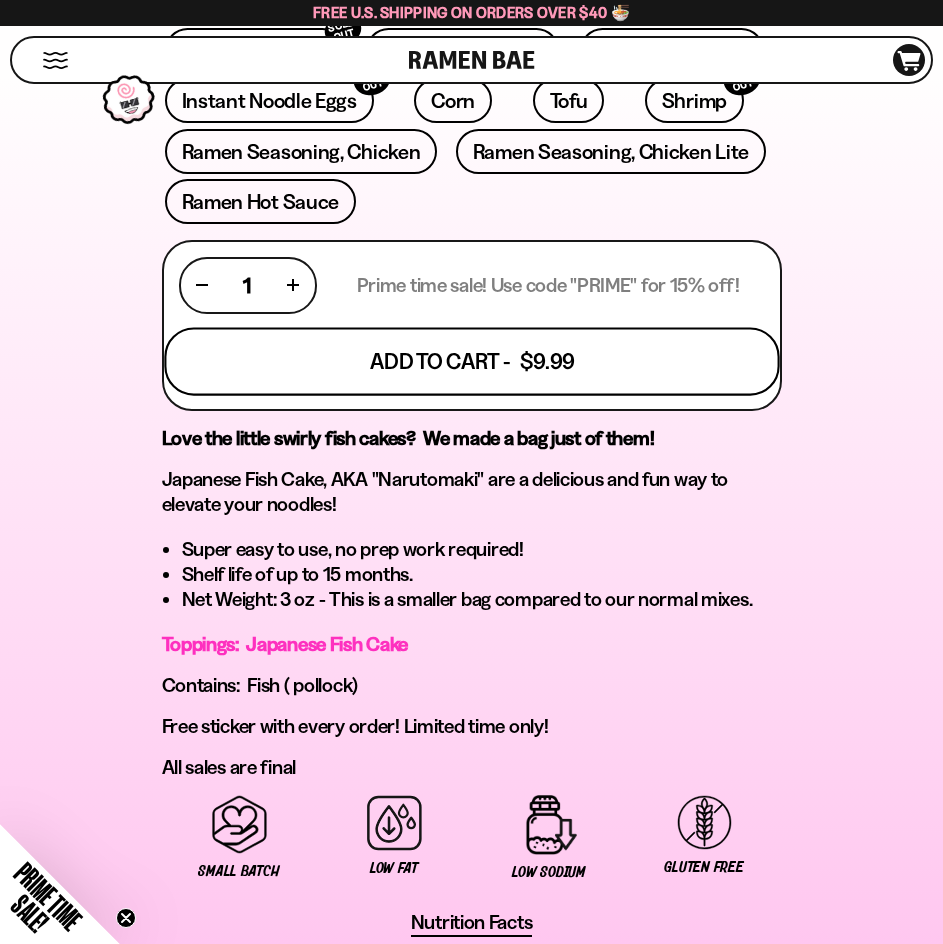 click on "Add To Cart -
$9.99" at bounding box center (471, 361) 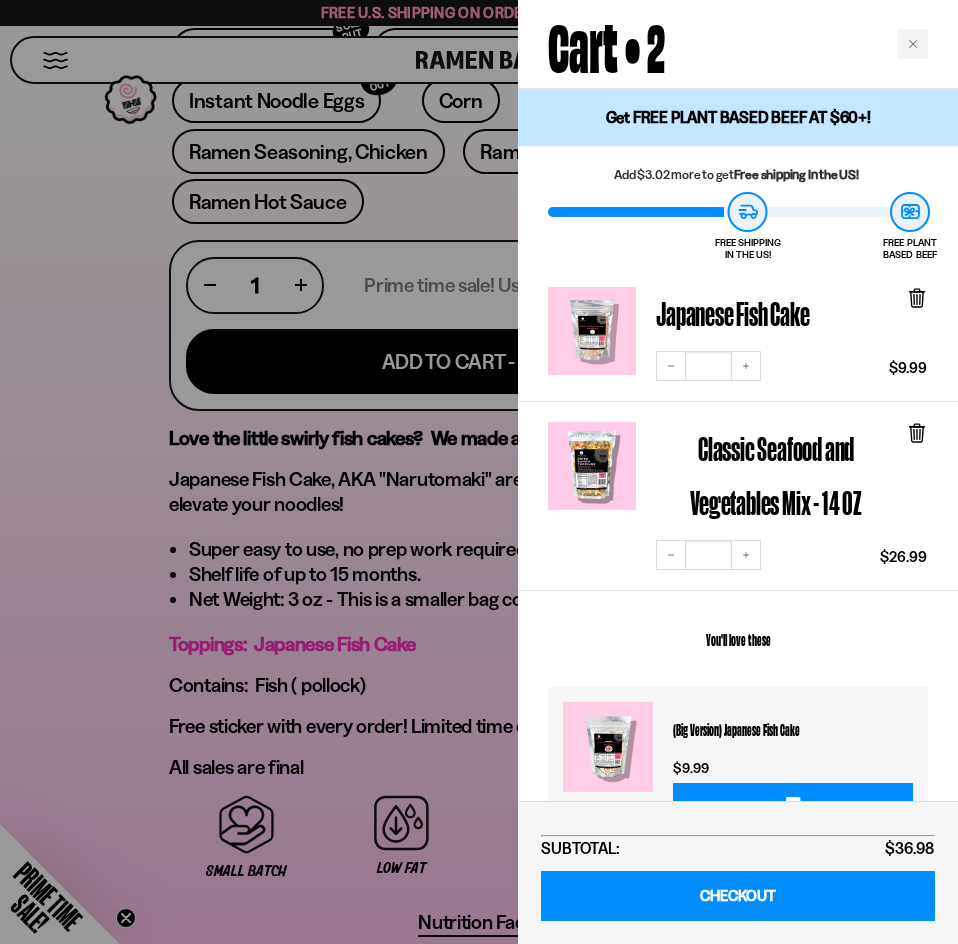 click at bounding box center (479, 472) 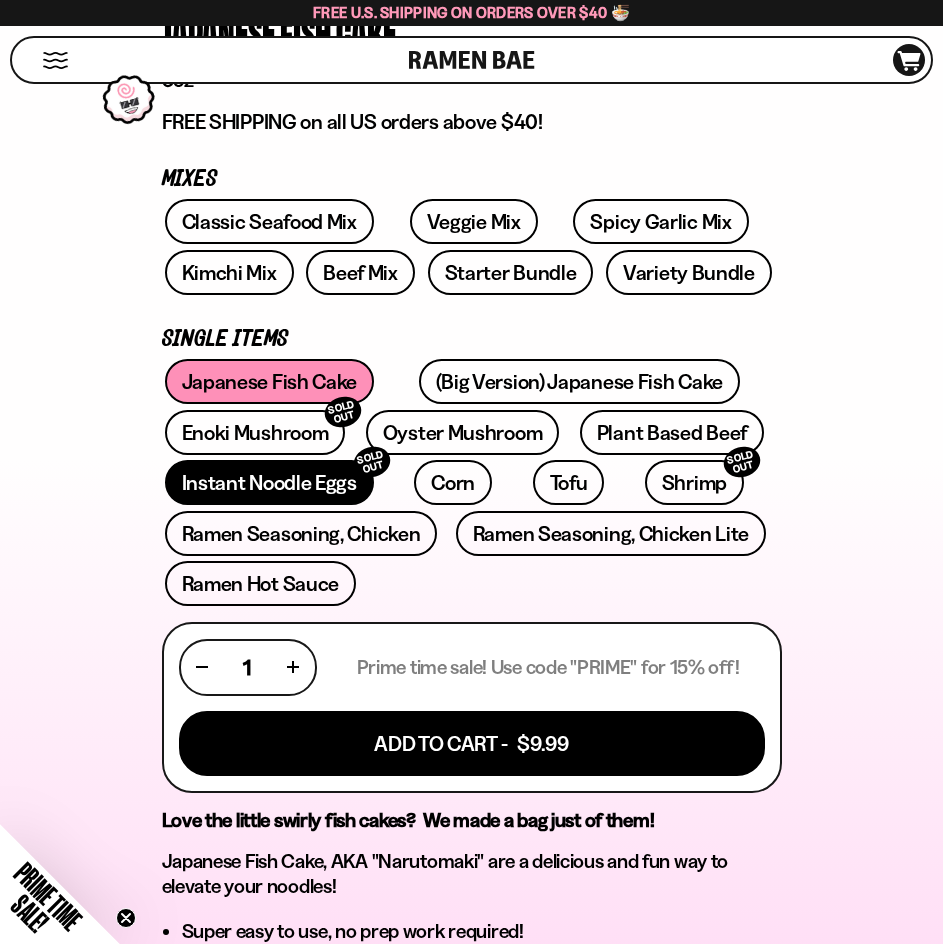 scroll, scrollTop: 700, scrollLeft: 0, axis: vertical 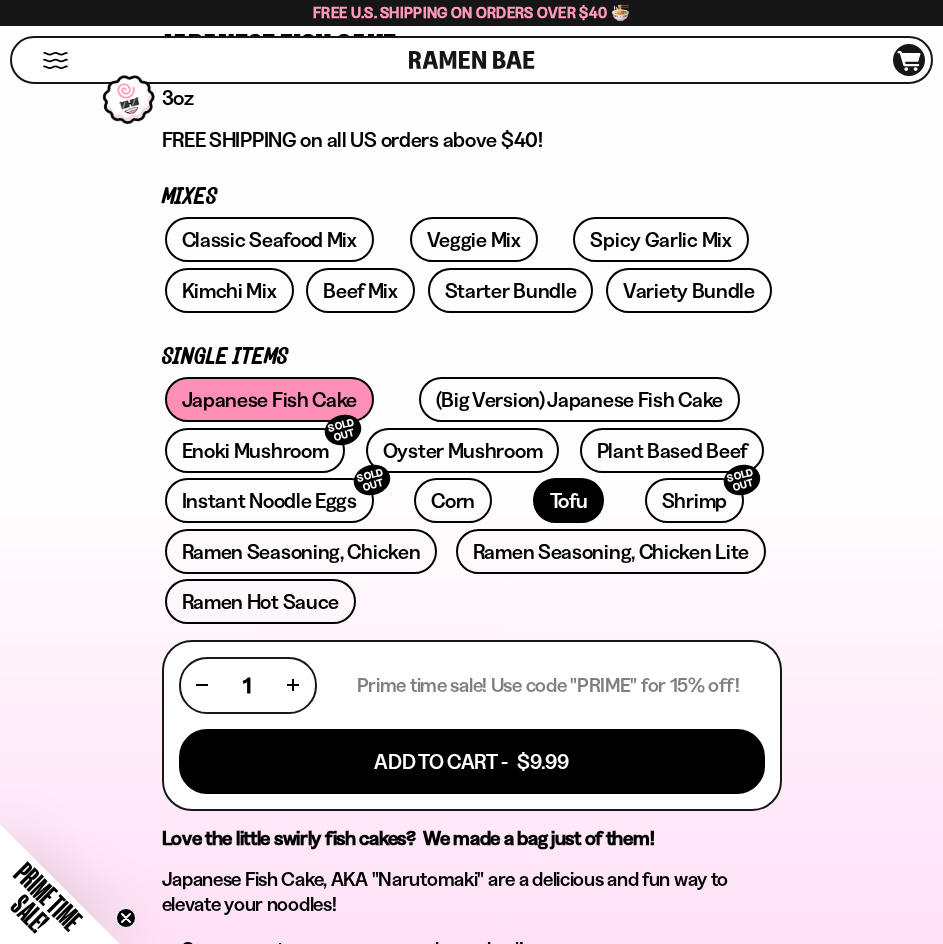 click on "Tofu" at bounding box center [569, 500] 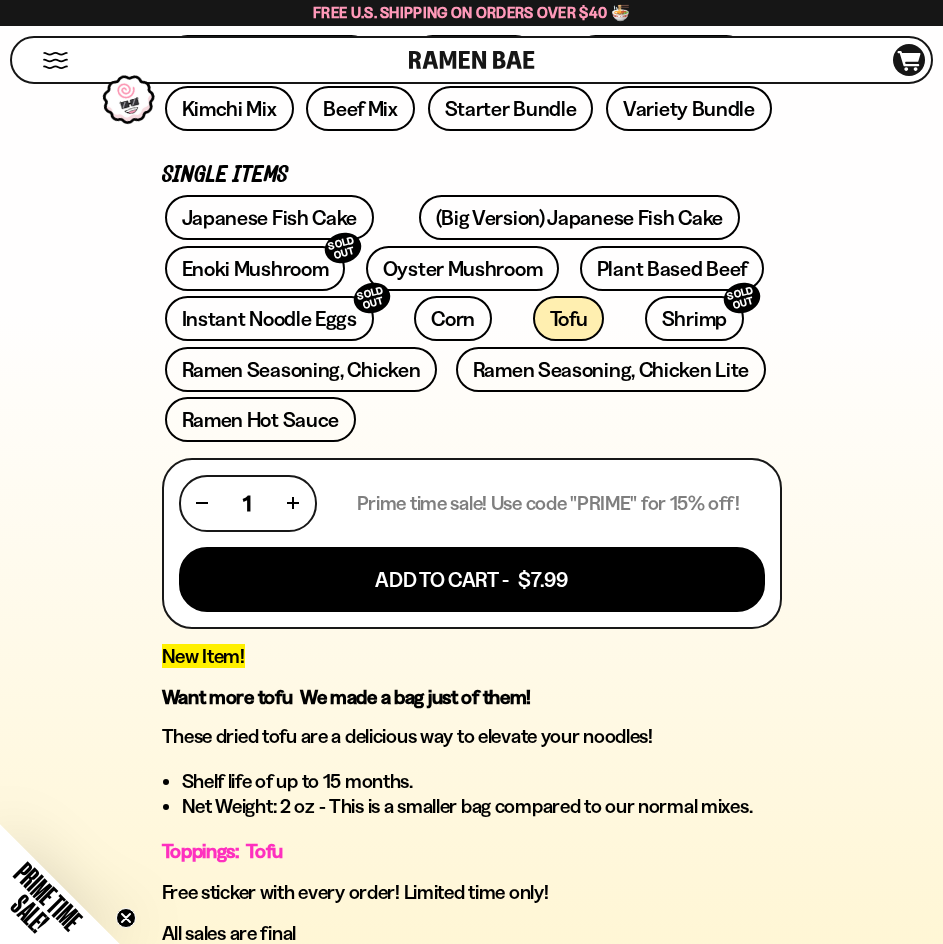 scroll, scrollTop: 900, scrollLeft: 0, axis: vertical 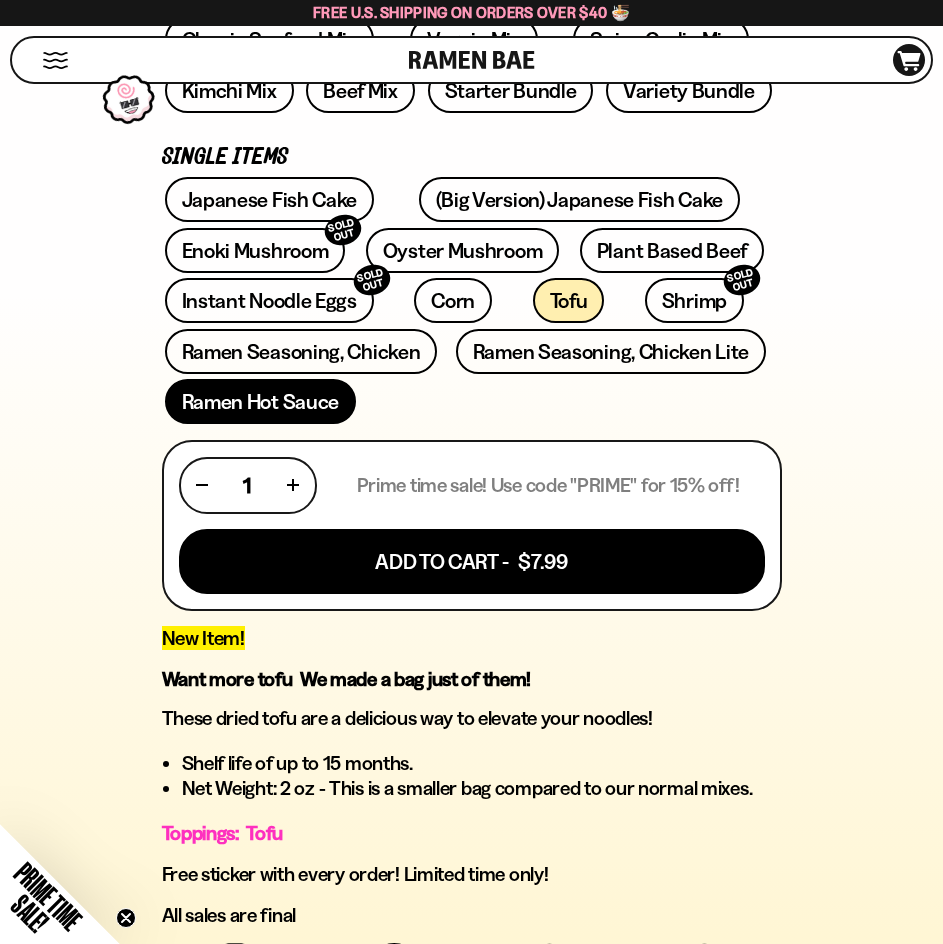 click on "Ramen Hot Sauce" at bounding box center [261, 401] 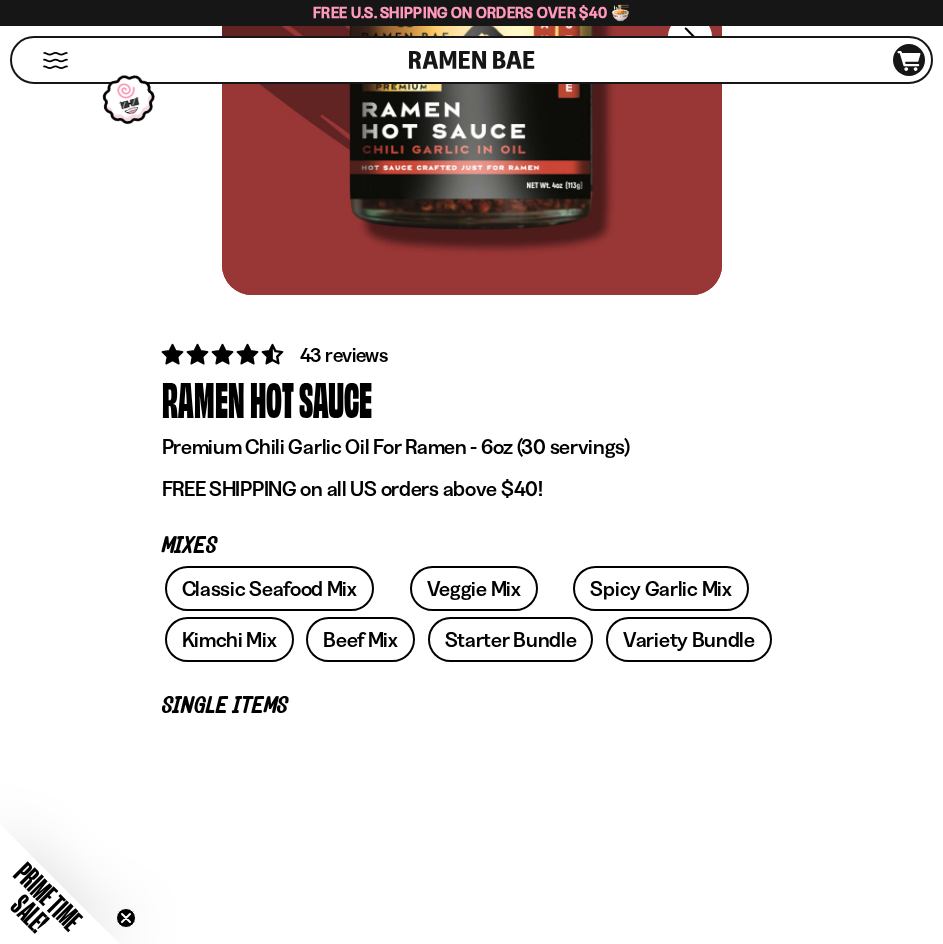 scroll, scrollTop: 500, scrollLeft: 0, axis: vertical 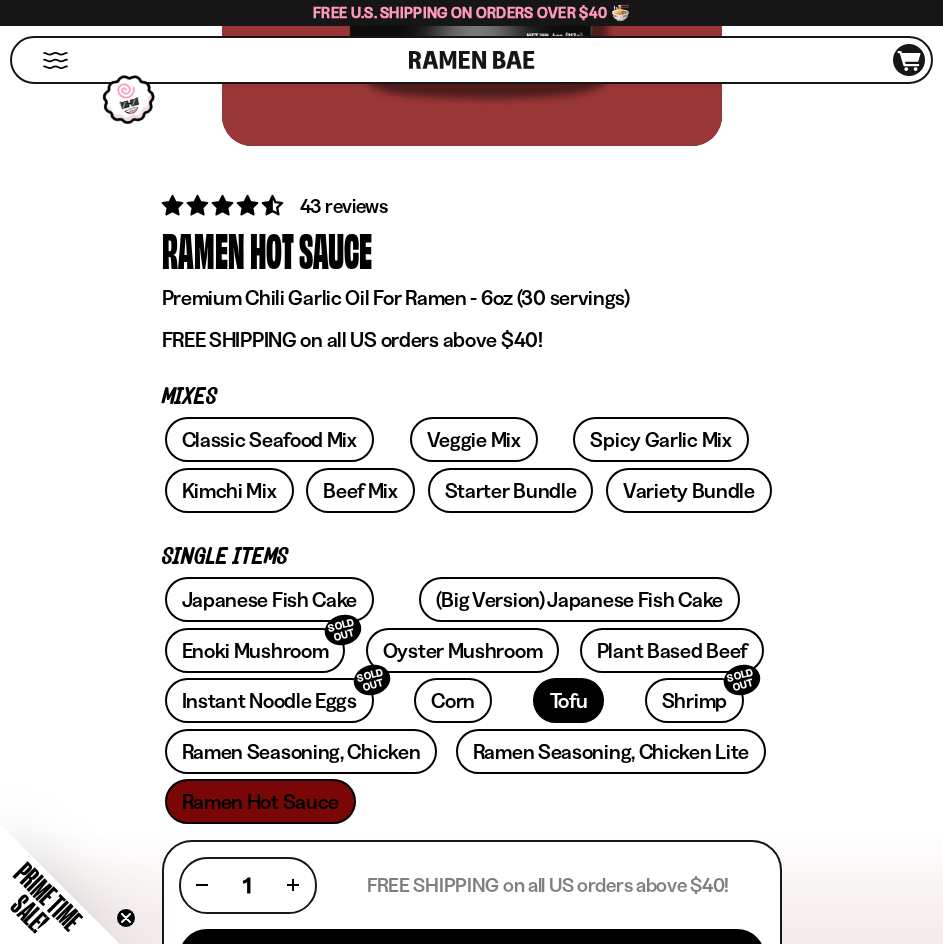 click on "Tofu" at bounding box center [569, 700] 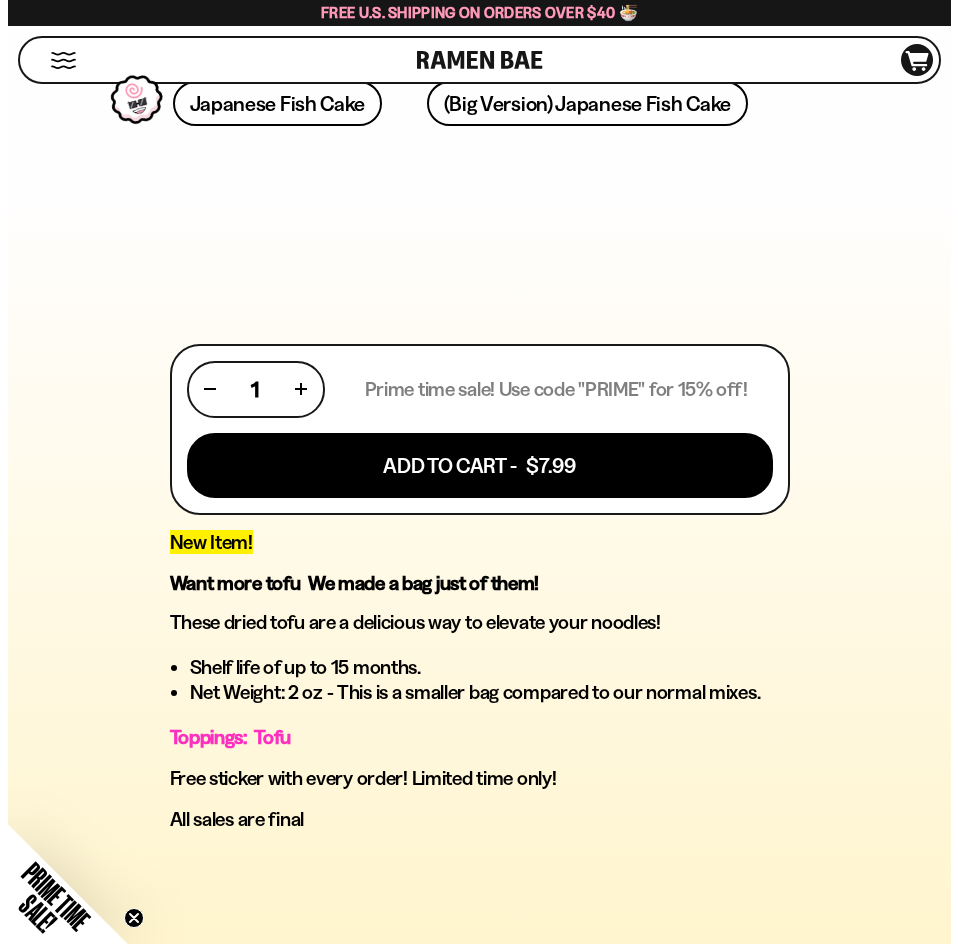 scroll, scrollTop: 1000, scrollLeft: 0, axis: vertical 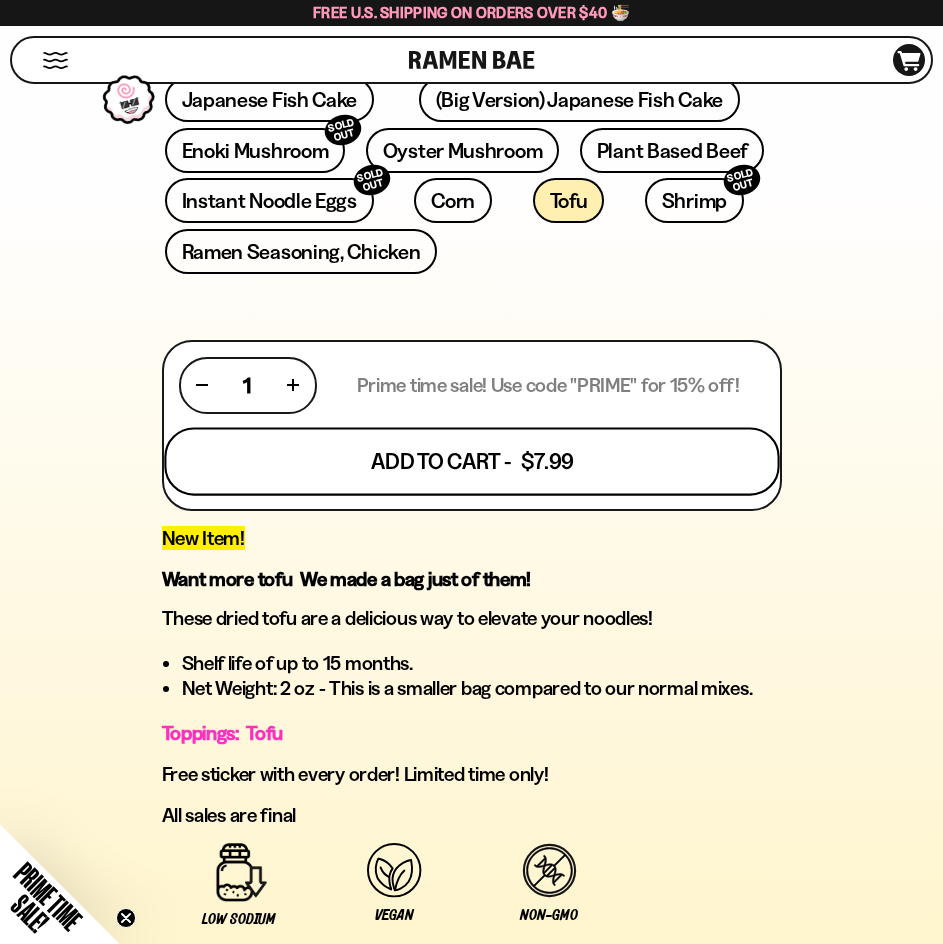 click on "Add To Cart -
$7.99" at bounding box center (471, 461) 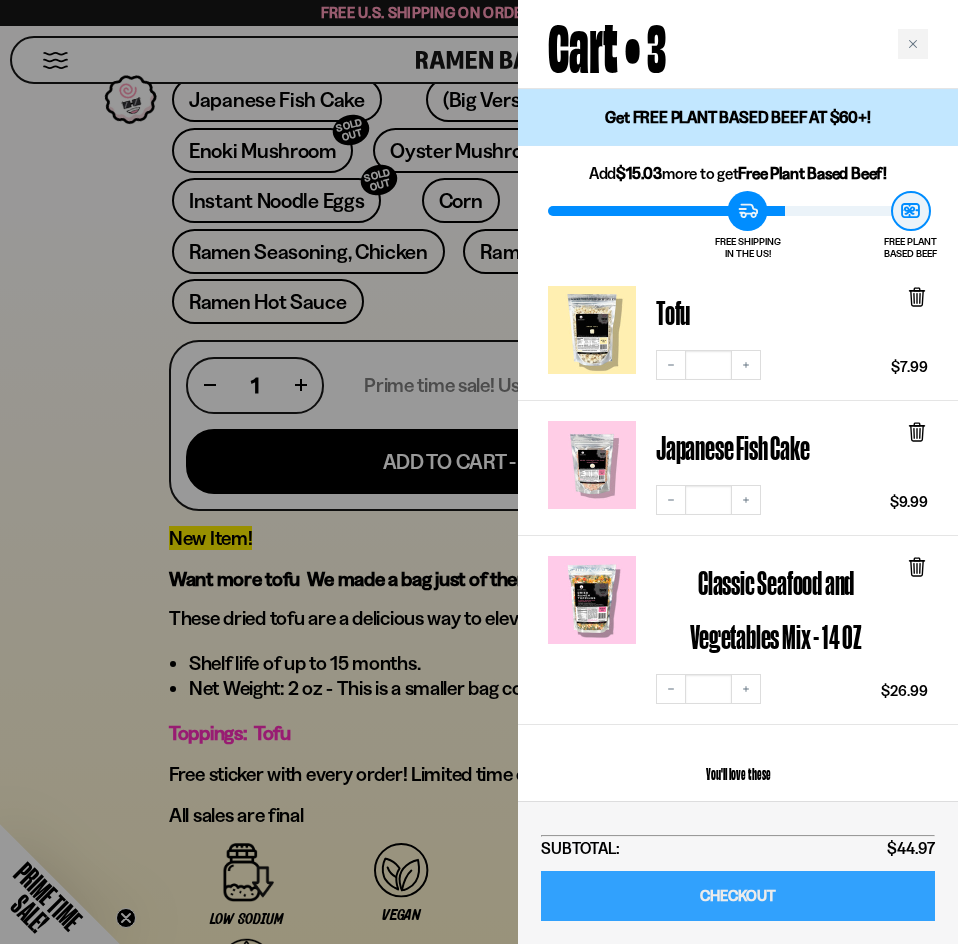 click on "CHECKOUT" at bounding box center (738, 896) 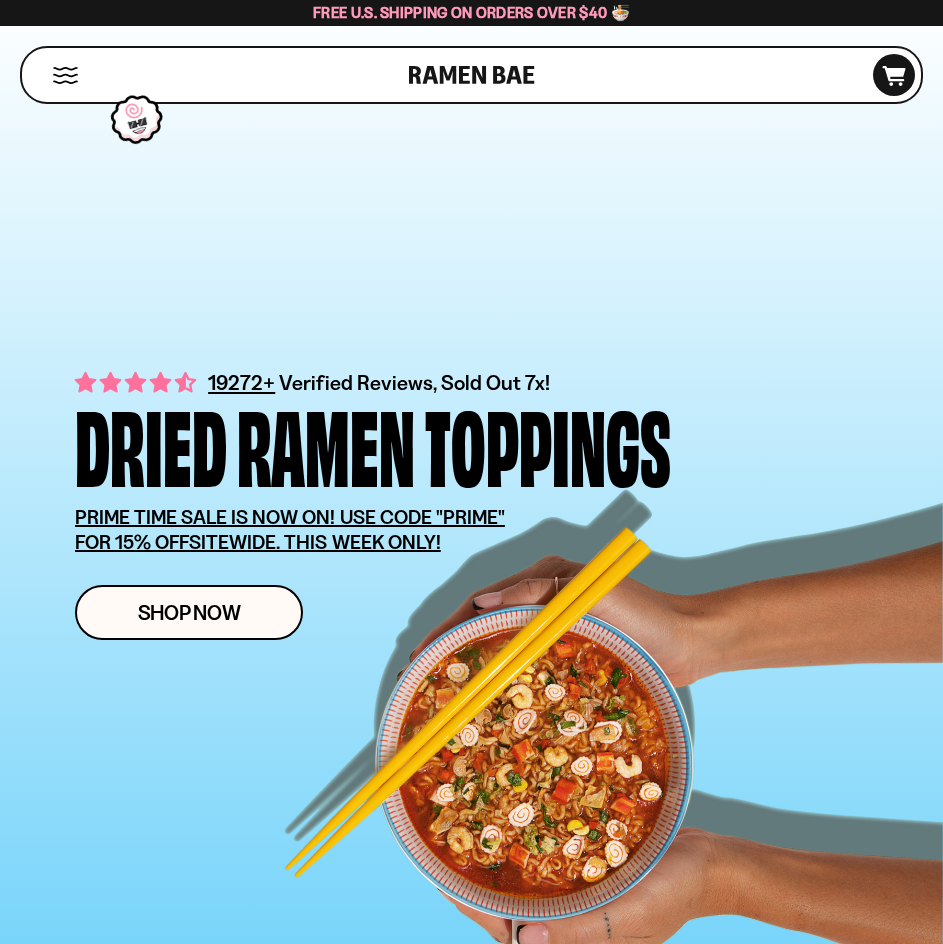 scroll, scrollTop: 0, scrollLeft: 0, axis: both 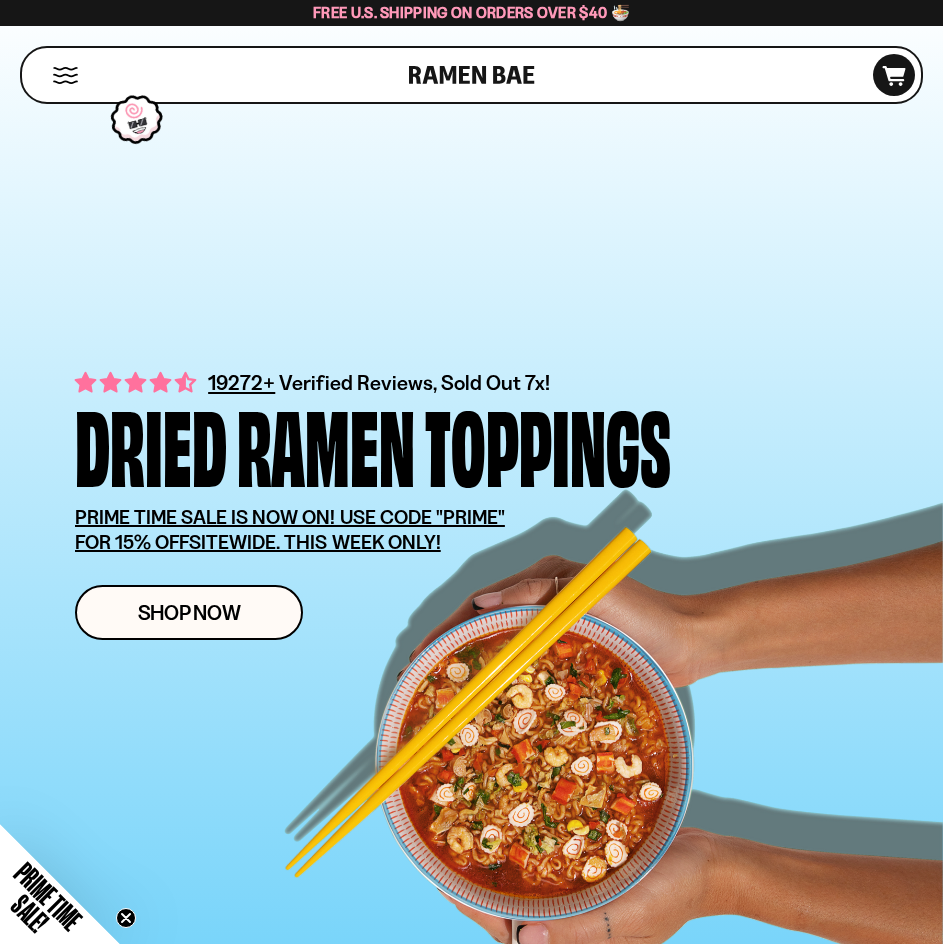 click at bounding box center [65, 75] 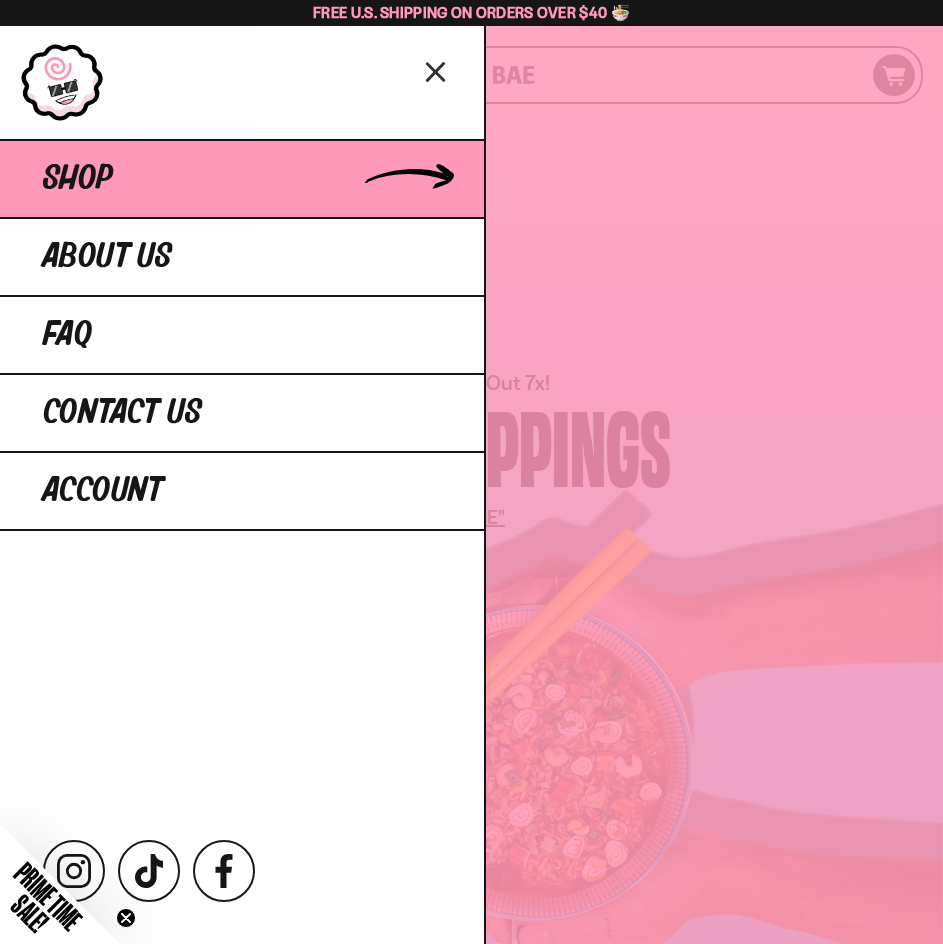 click on "Shop" at bounding box center [242, 178] 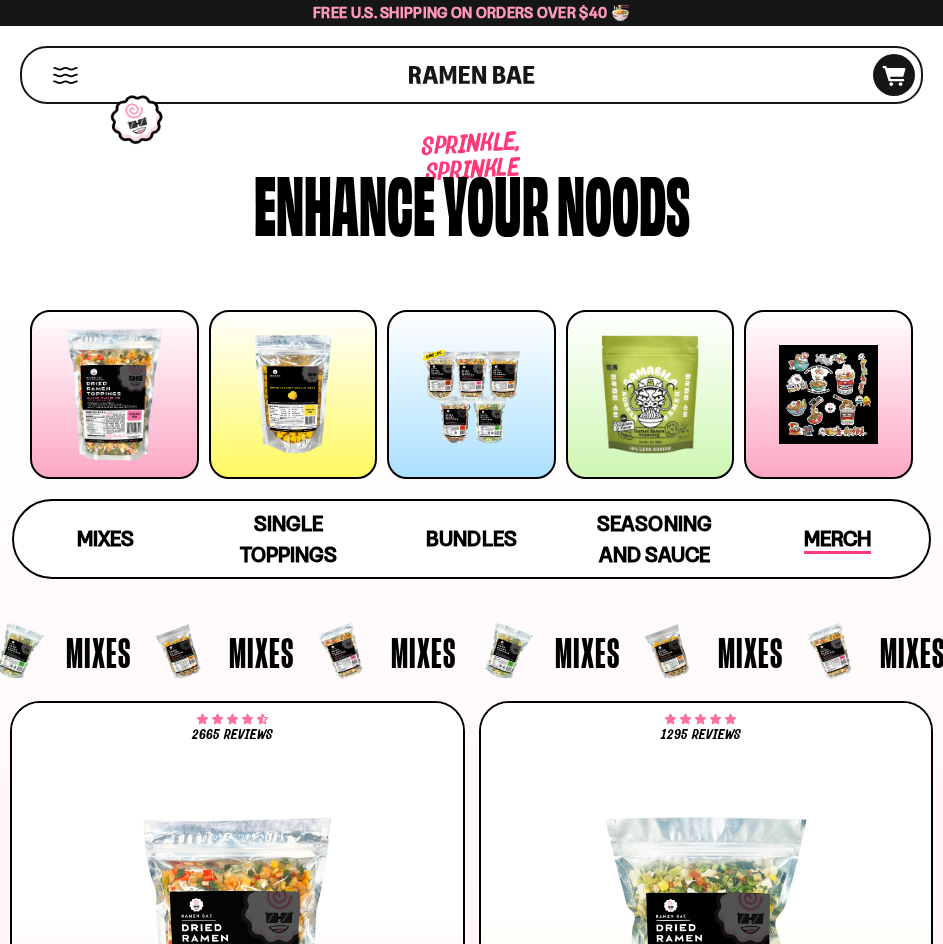 scroll, scrollTop: 0, scrollLeft: 0, axis: both 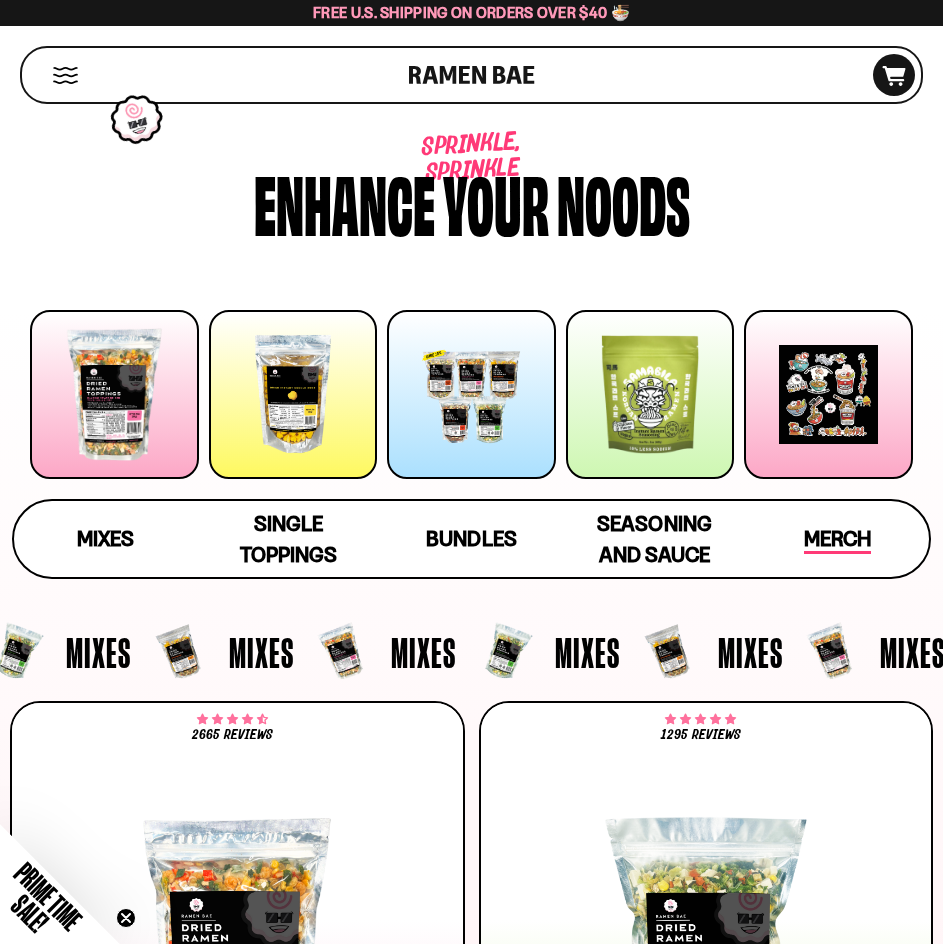 click on "Merch" at bounding box center (837, 540) 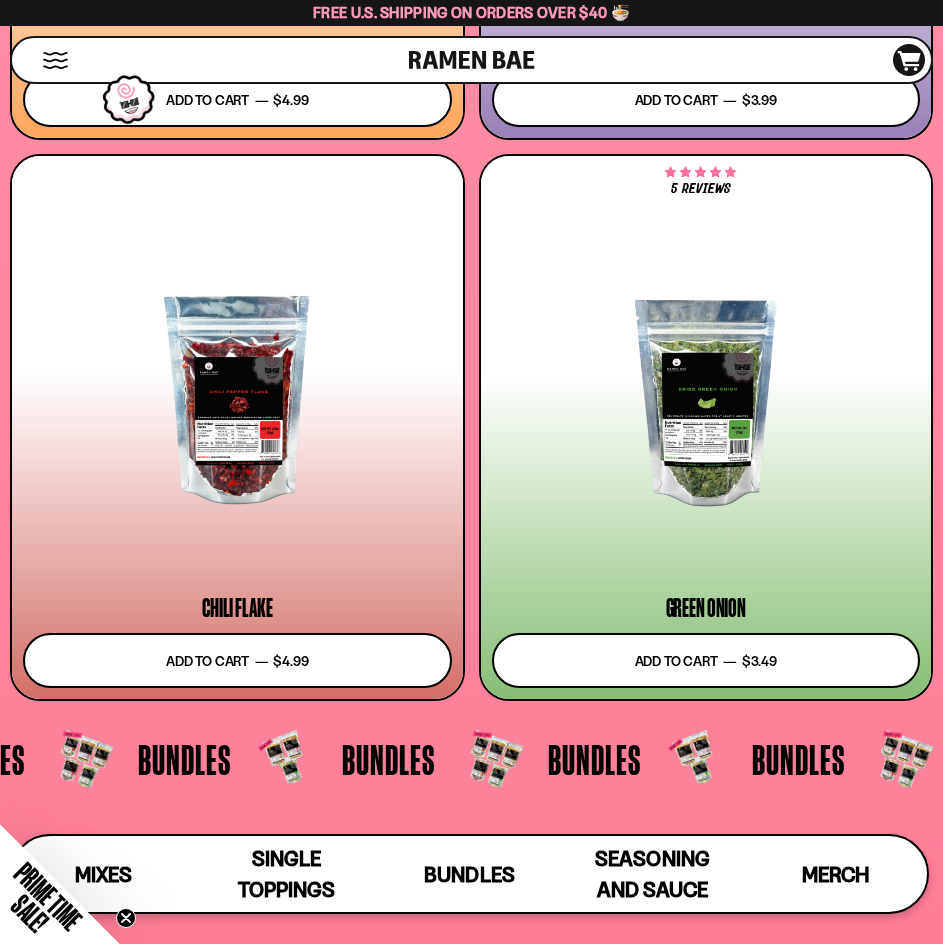 scroll, scrollTop: 7960, scrollLeft: 0, axis: vertical 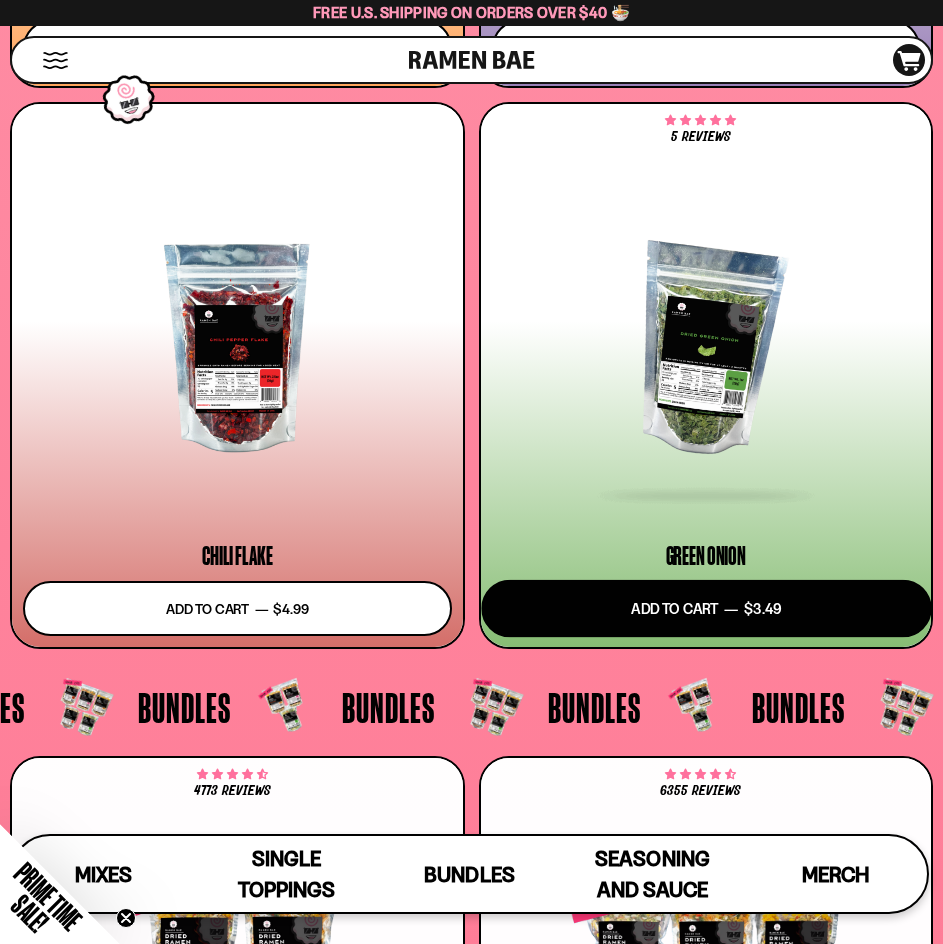 click on "Add to cart
Add
—
Regular price
$3.49
Regular price
Sale price
$3.49
Unit price
/
per" at bounding box center (706, 609) 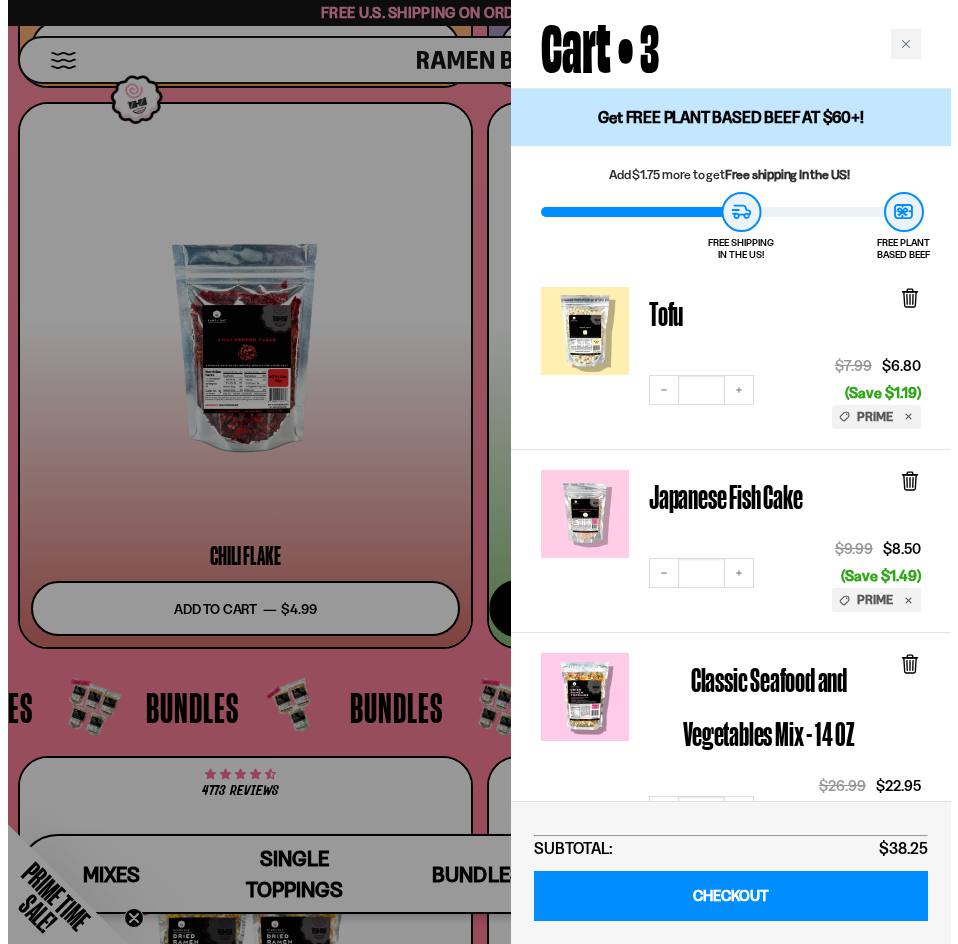 scroll, scrollTop: 8071, scrollLeft: 0, axis: vertical 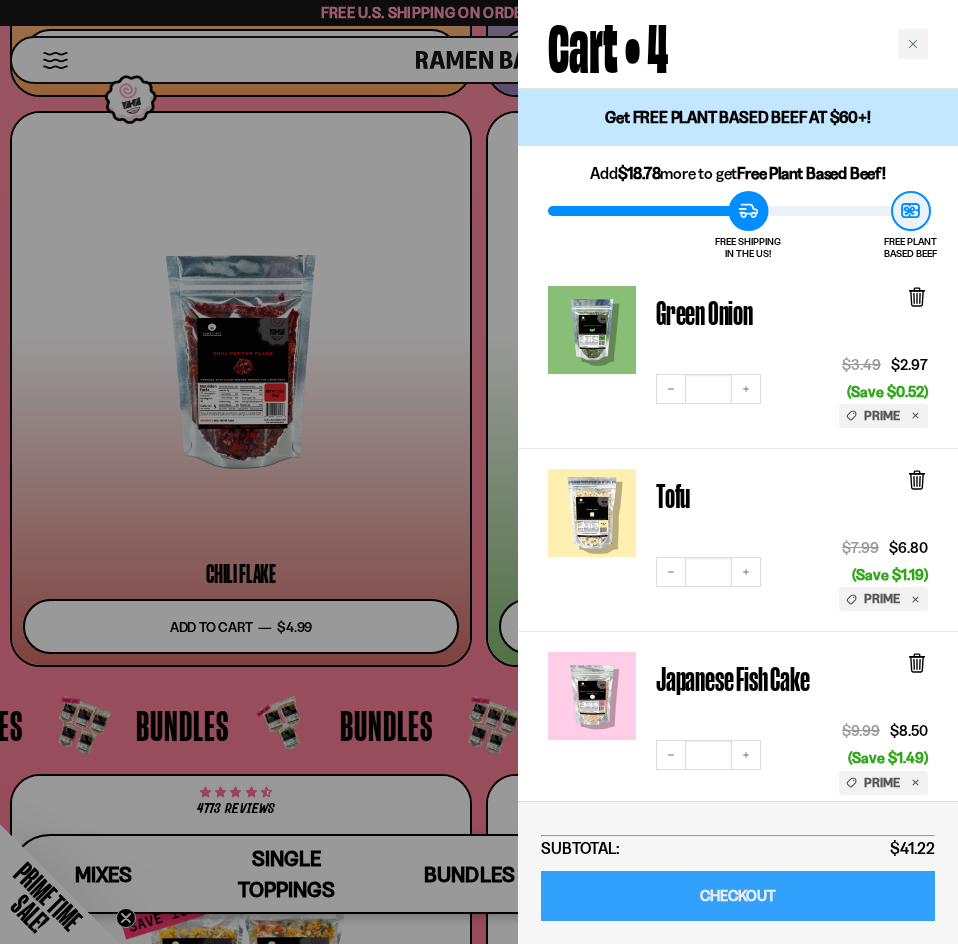 click on "CHECKOUT" at bounding box center [738, 896] 